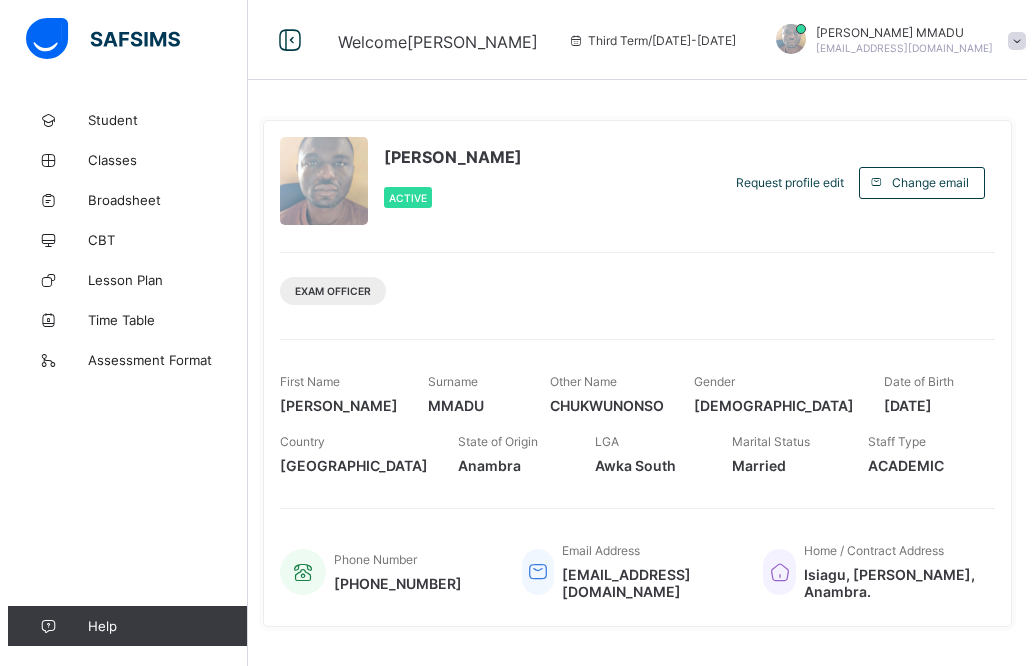 scroll, scrollTop: 0, scrollLeft: 0, axis: both 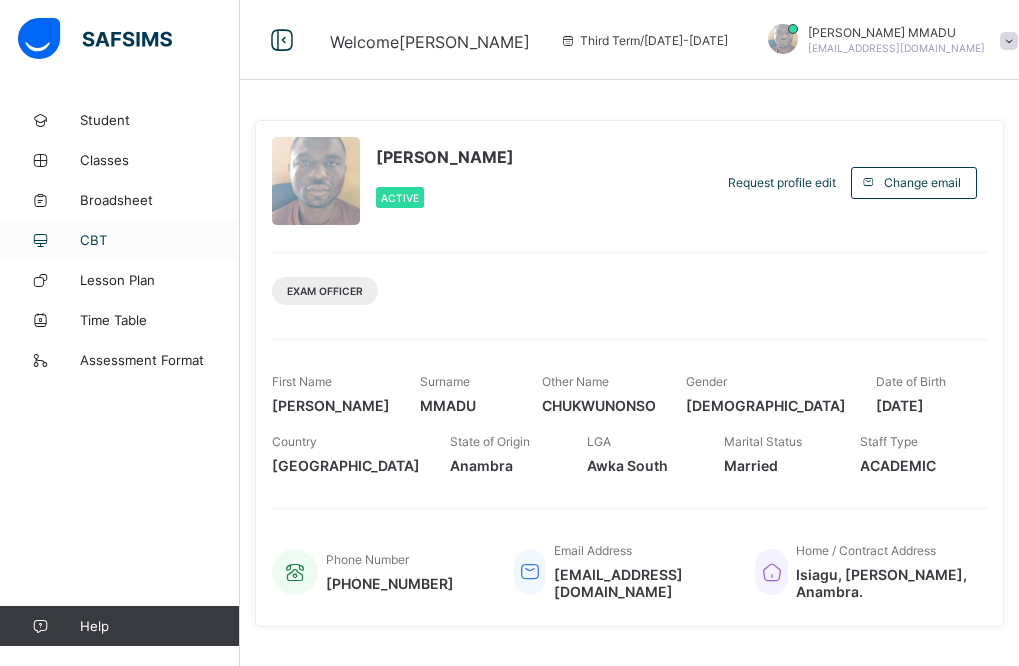 click on "CBT" at bounding box center [160, 240] 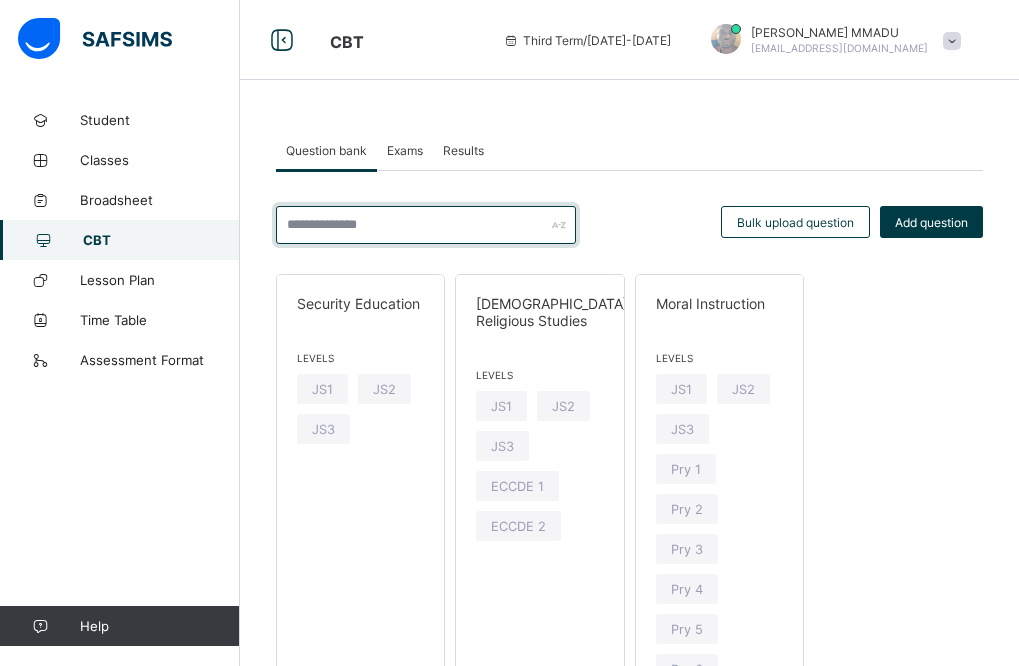 click at bounding box center (426, 225) 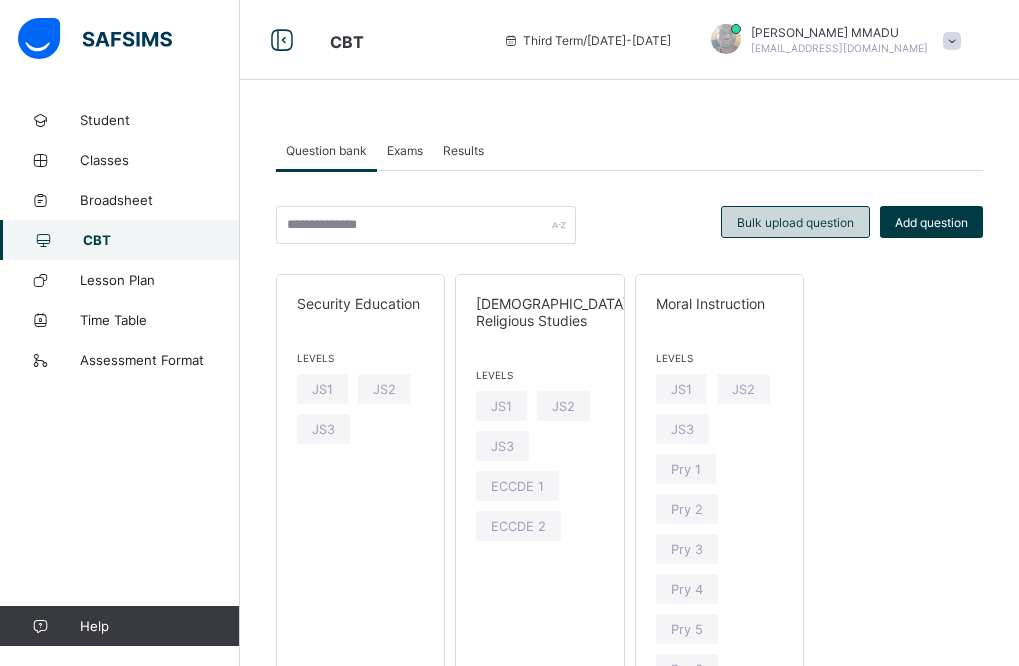 click on "Bulk upload question" at bounding box center (795, 222) 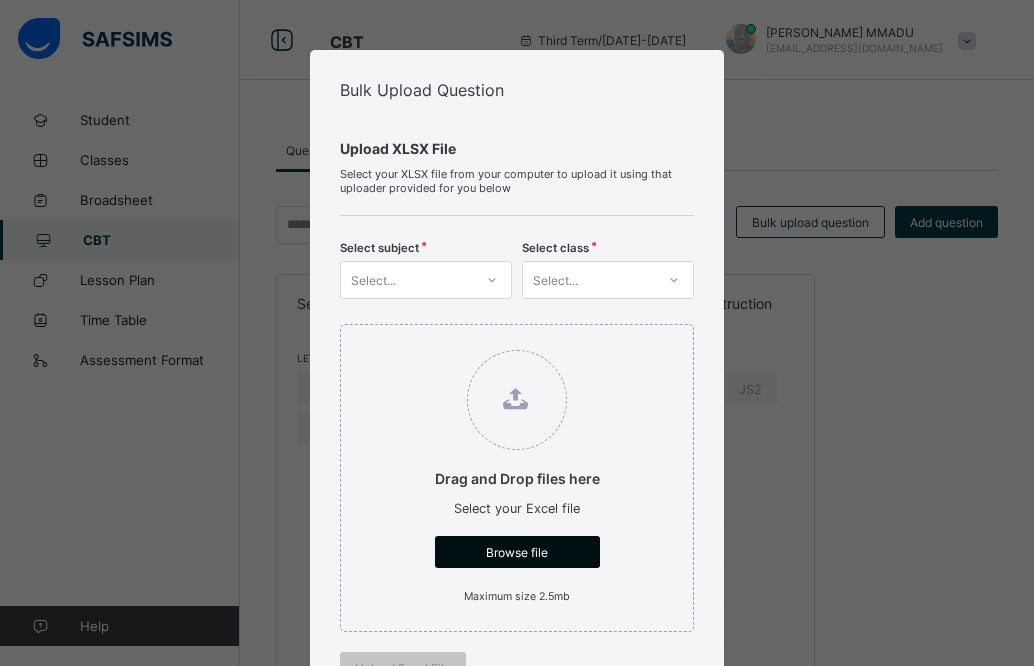 click on "Browse file" at bounding box center (517, 552) 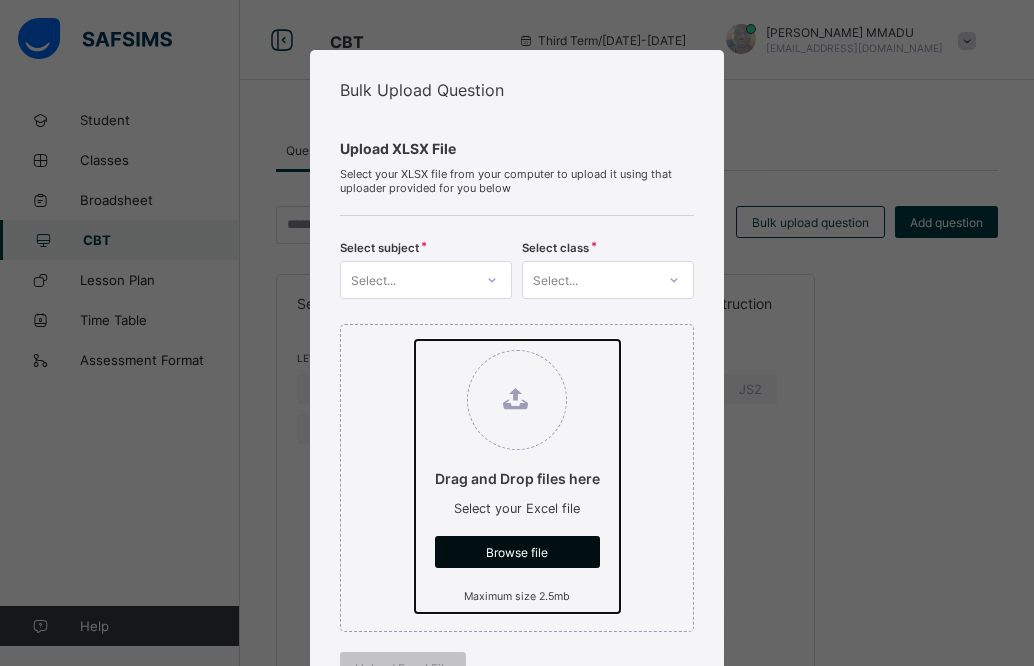 click on "Drag and Drop files here Select your Excel file Browse file Maximum size 2.5mb" at bounding box center (415, 340) 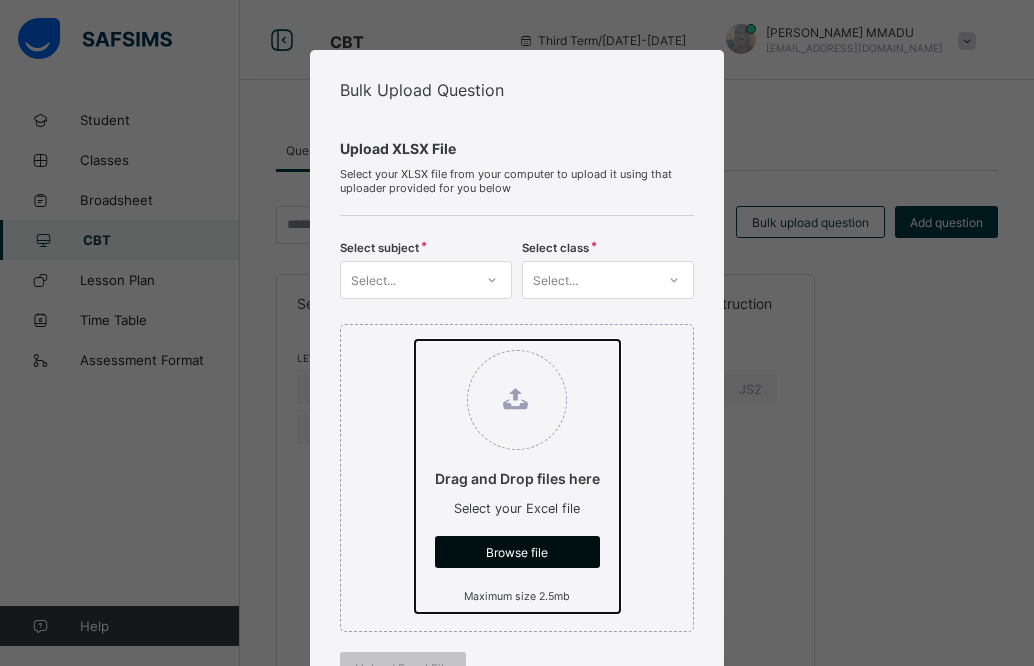 type on "**********" 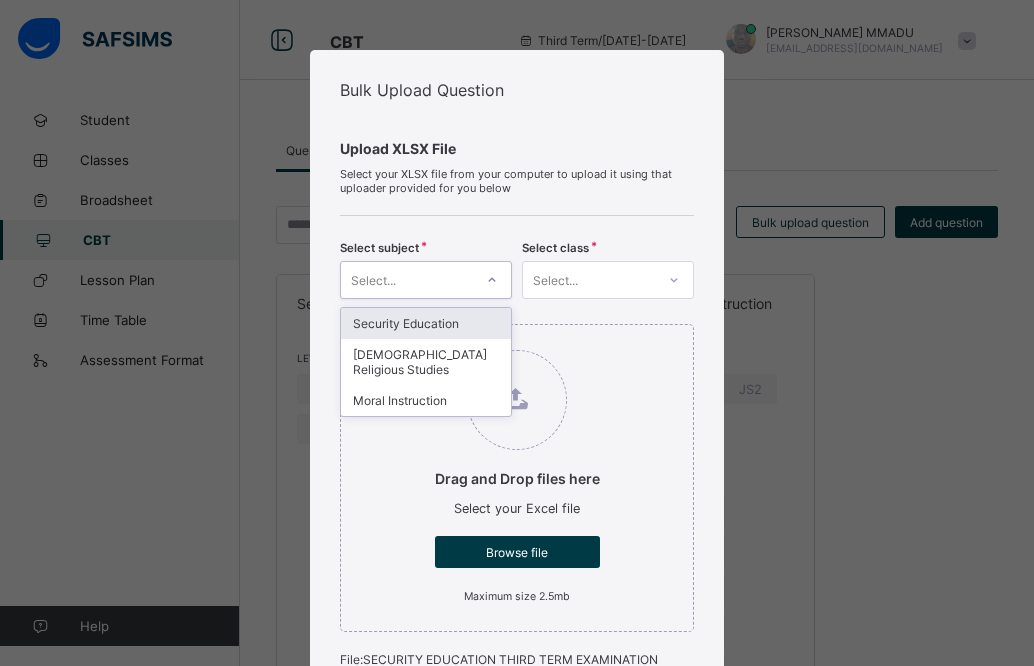 click on "Select..." at bounding box center (407, 280) 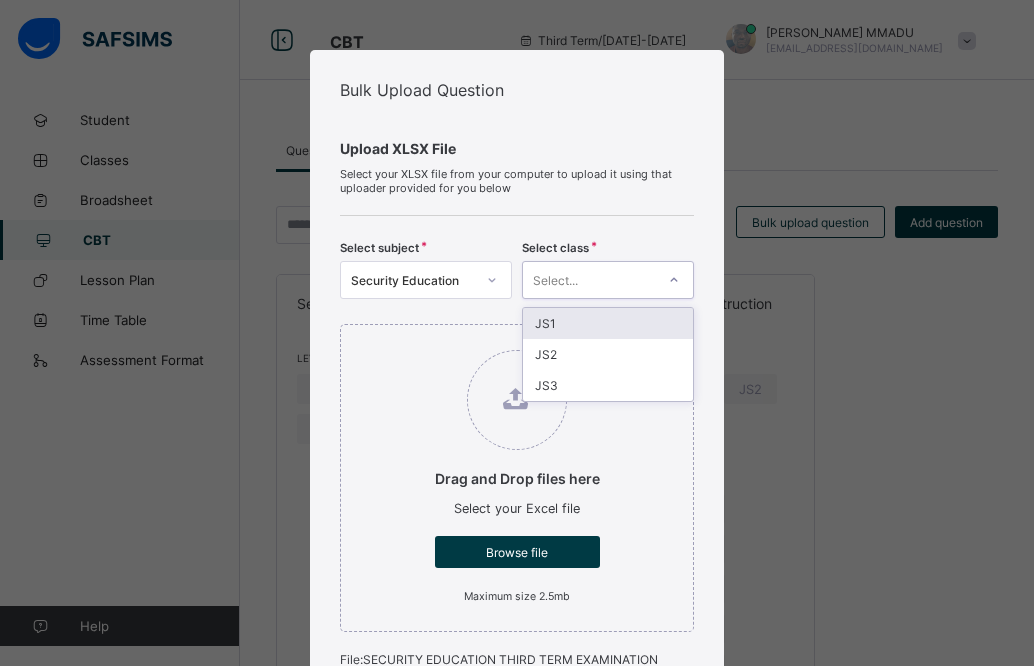 click on "Select..." at bounding box center (555, 280) 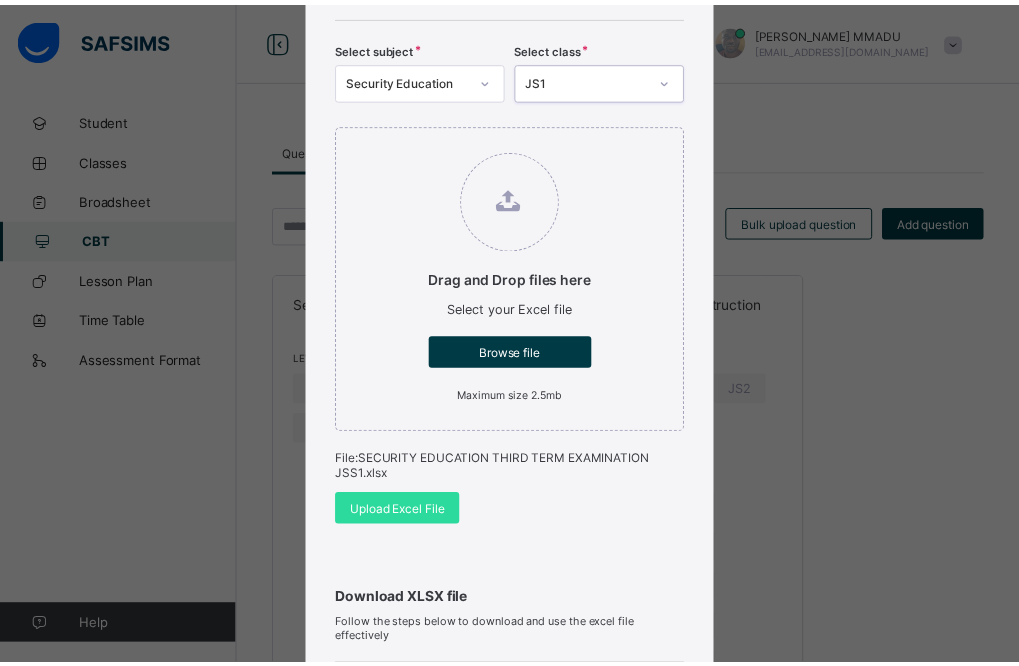 scroll, scrollTop: 204, scrollLeft: 0, axis: vertical 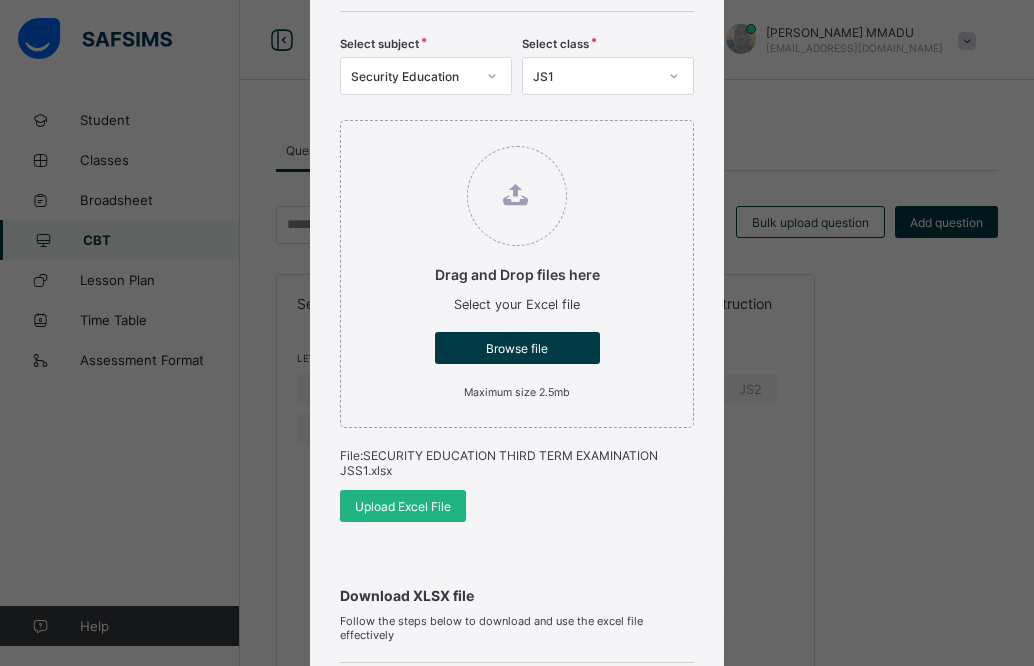 click on "Upload Excel File" at bounding box center [403, 506] 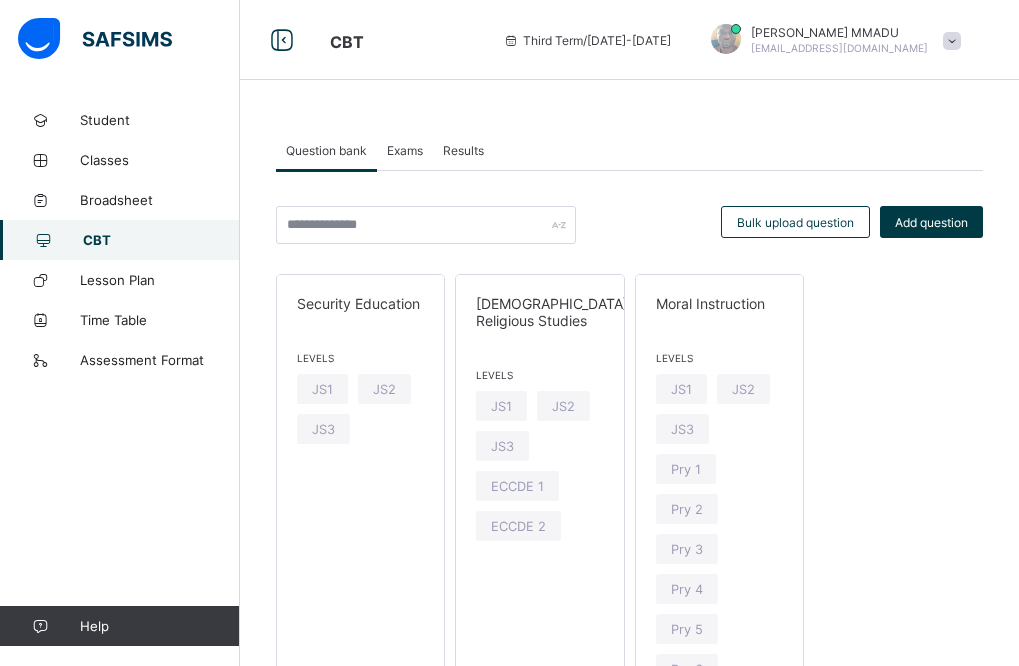 click on "Exams" at bounding box center (405, 150) 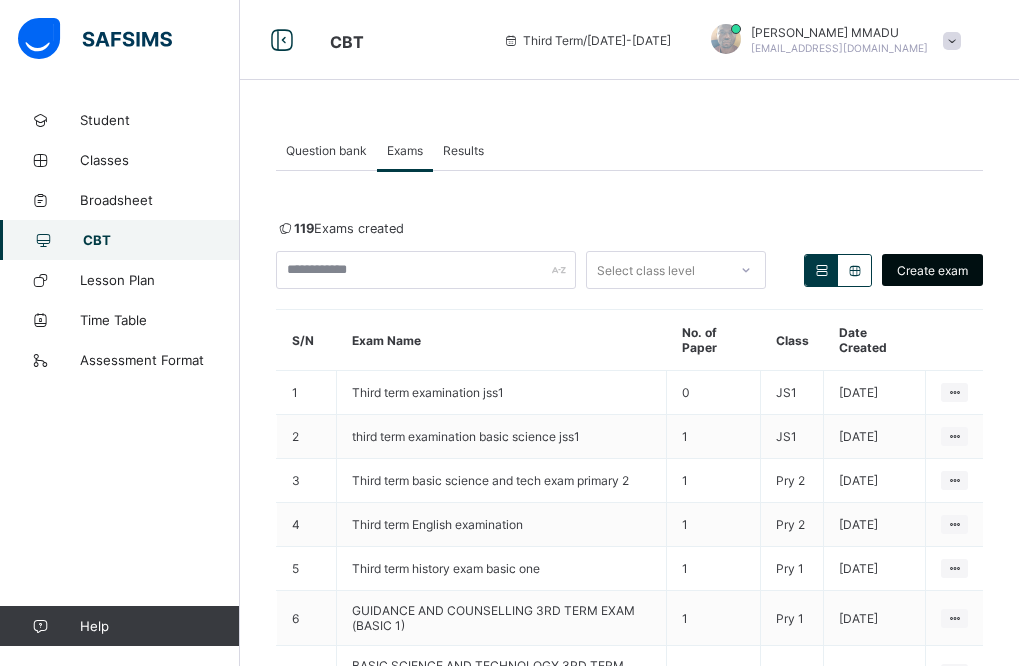 click on "Create exam" at bounding box center [932, 270] 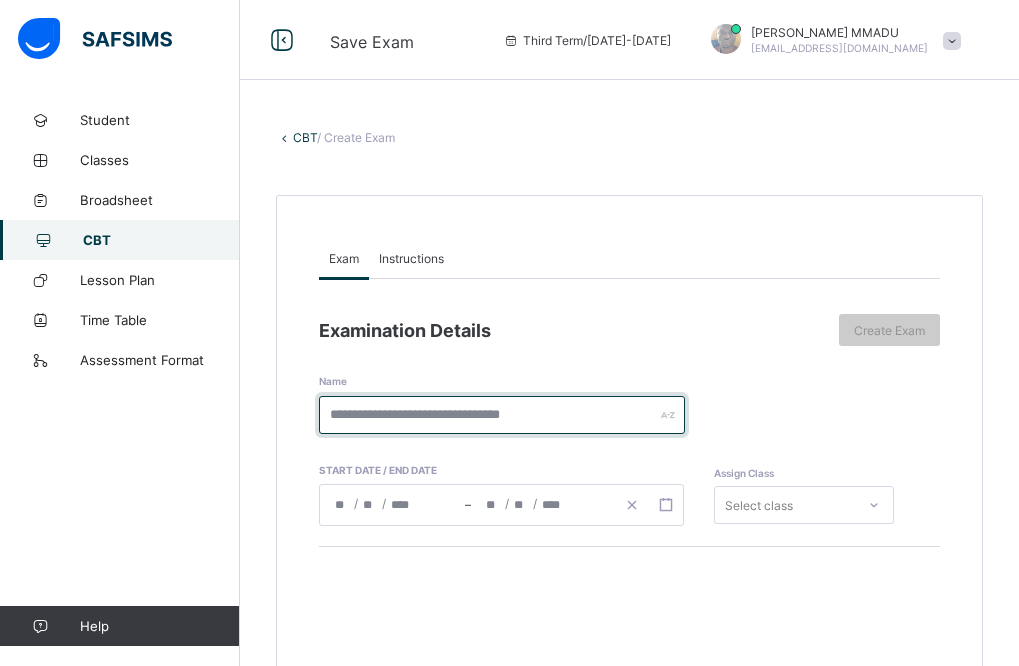click at bounding box center (502, 415) 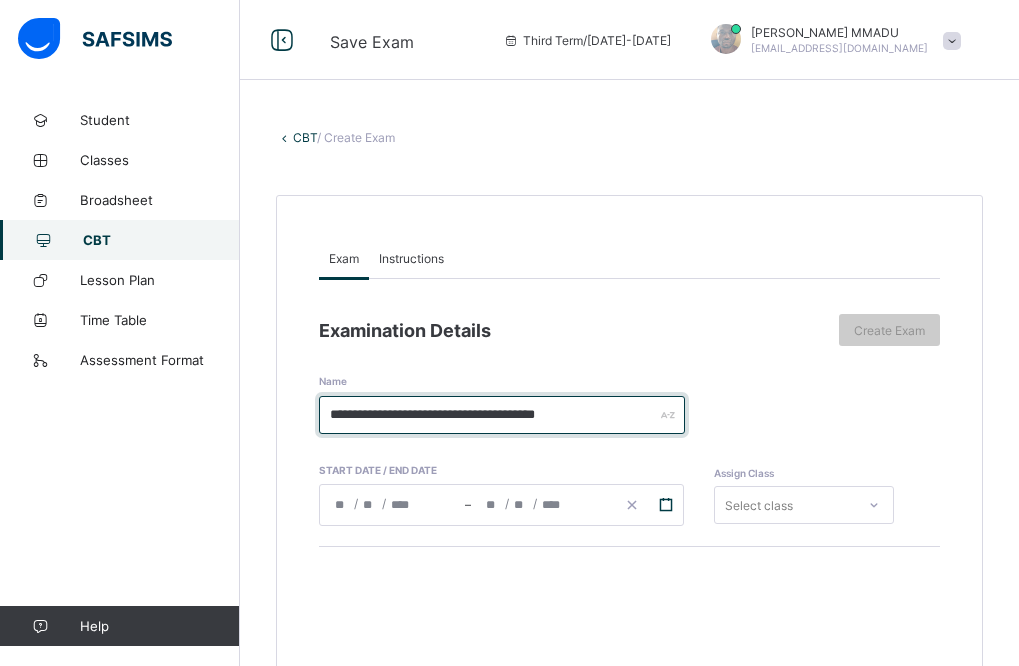 type on "**********" 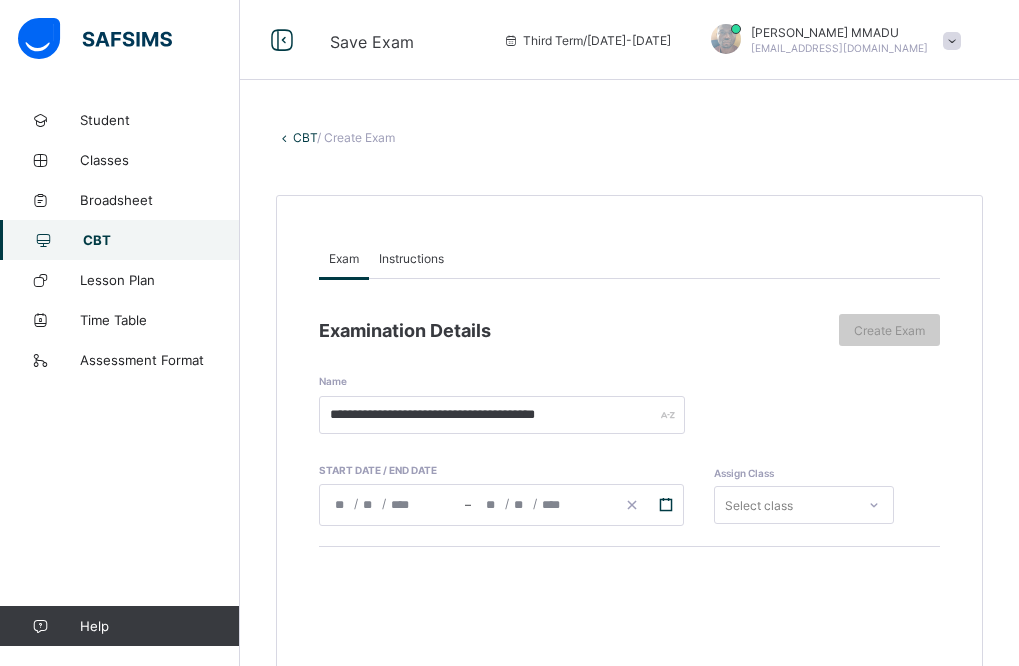 click 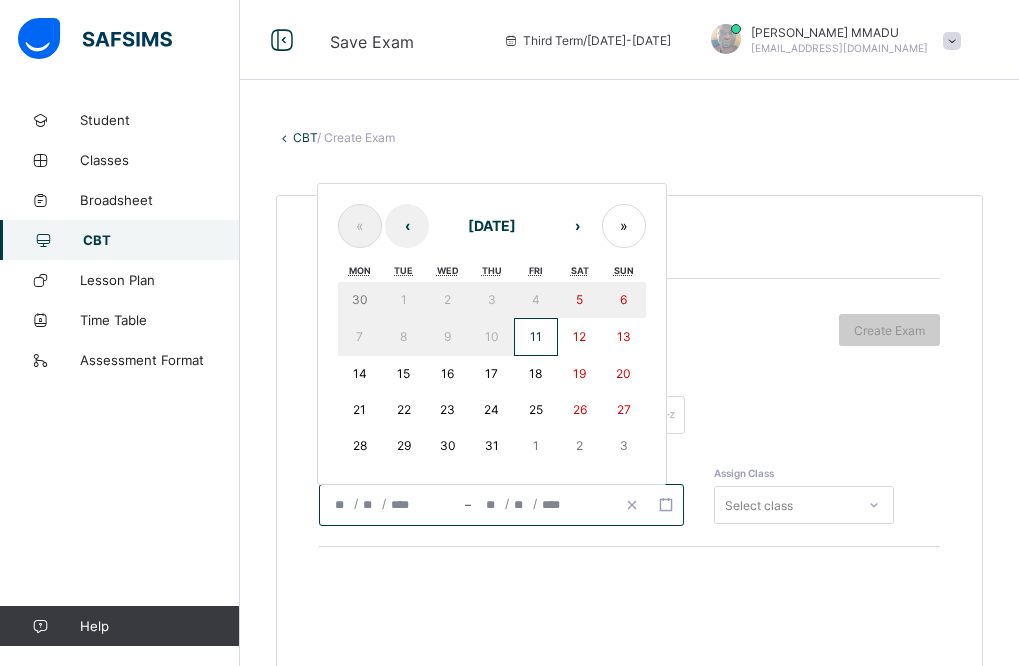 click on "11" at bounding box center (536, 336) 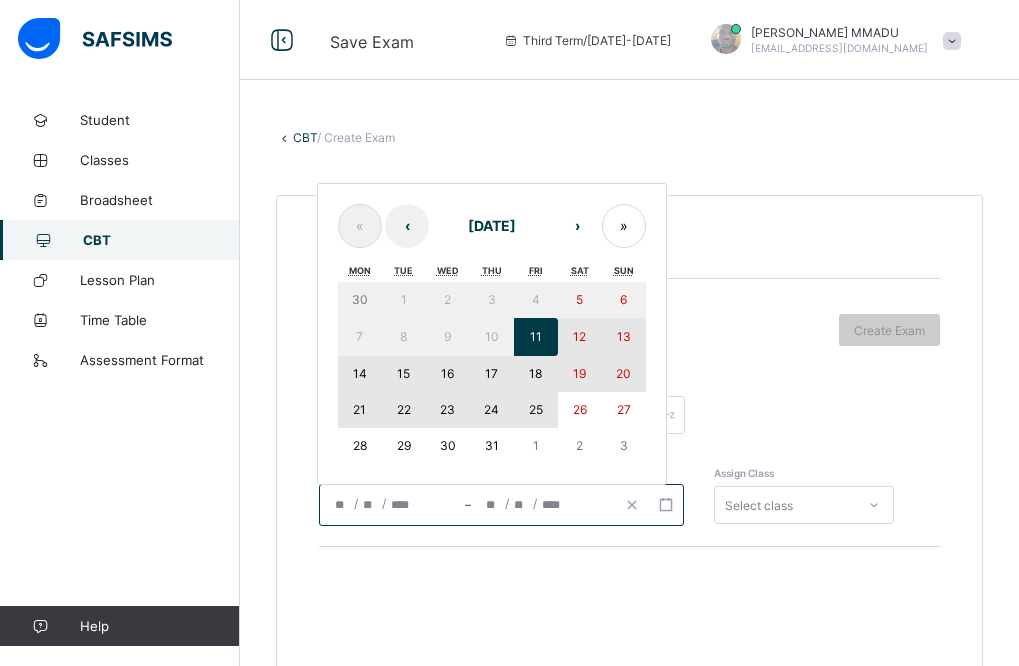 click on "25" at bounding box center (536, 409) 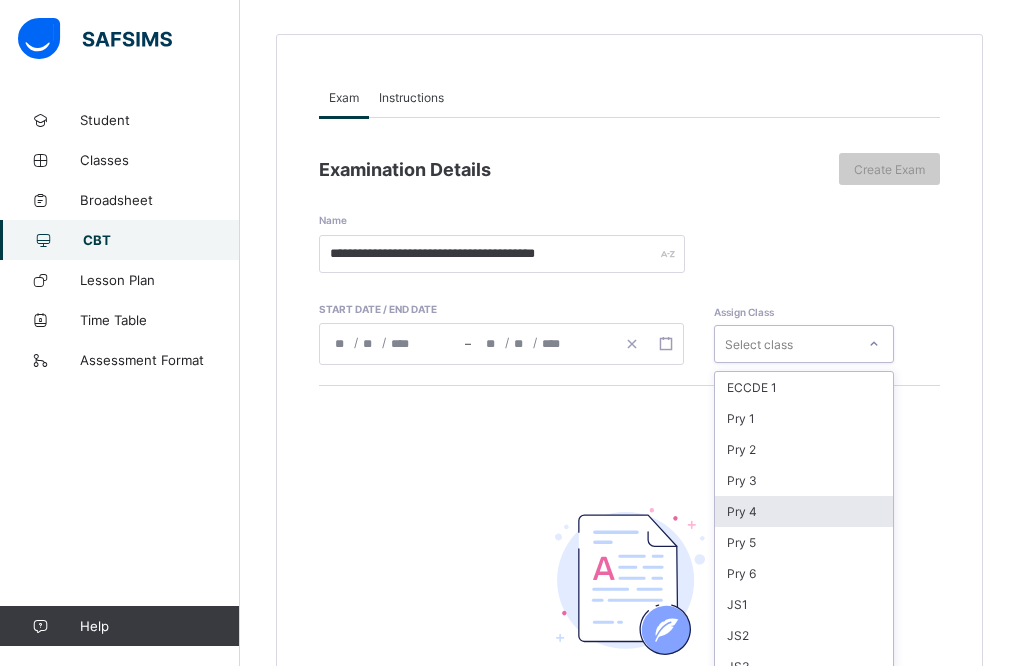 scroll, scrollTop: 176, scrollLeft: 0, axis: vertical 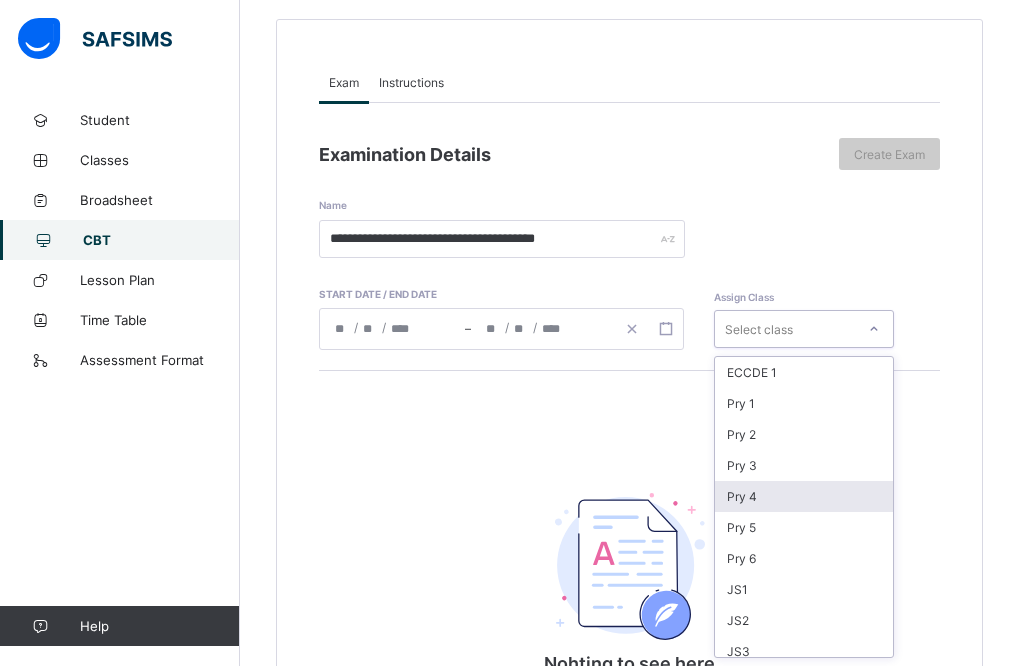 click on "option Pry 4 focused, 5 of 16. 16 results available. Use Up and Down to choose options, press Enter to select the currently focused option, press Escape to exit the menu, press Tab to select the option and exit the menu. Select class ECCDE 1 Pry 1 Pry 2 Pry 3 Pry 4 Pry 5 Pry 6 JS1 JS2 JS3 ECCDE 2 ECCDE II Pre ECC Nur 1 Nur 2 Pre ECC" at bounding box center [804, 329] 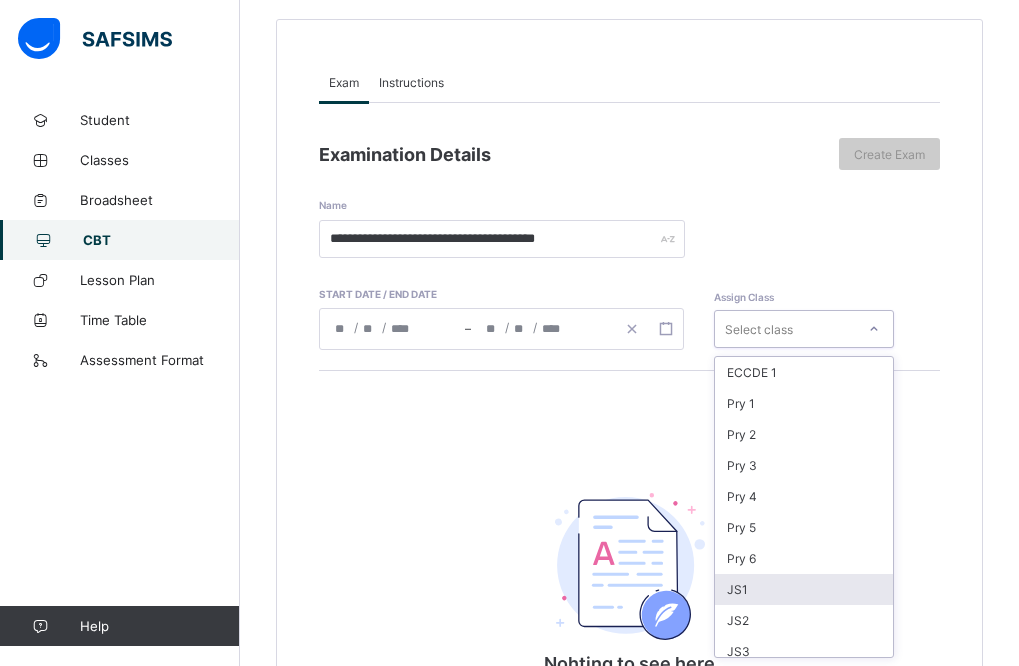 click on "JS1" at bounding box center [804, 589] 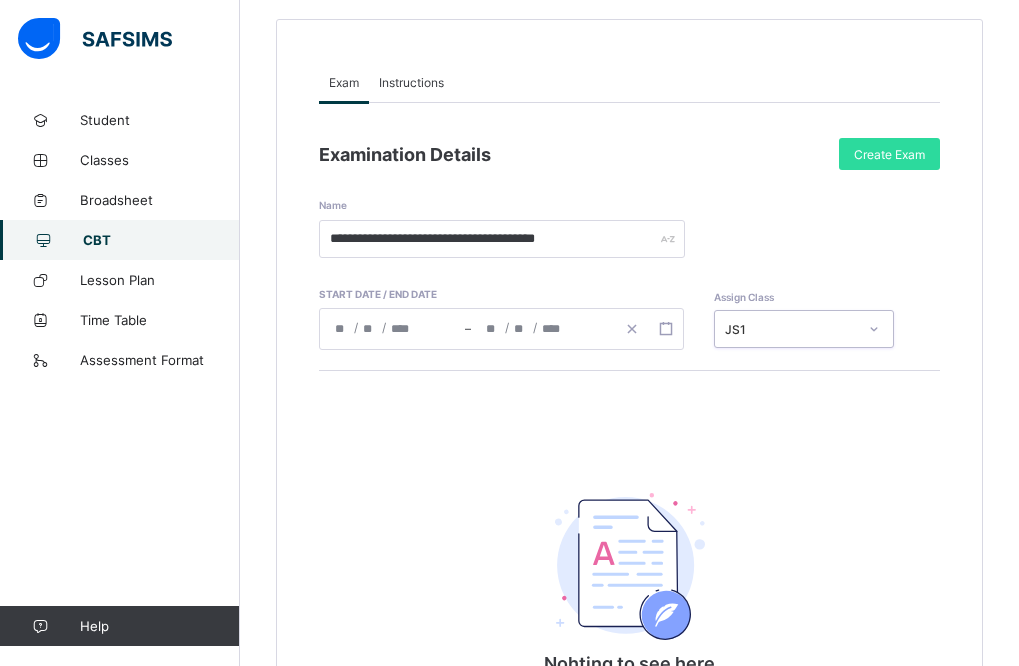 click on "Instructions" at bounding box center [411, 82] 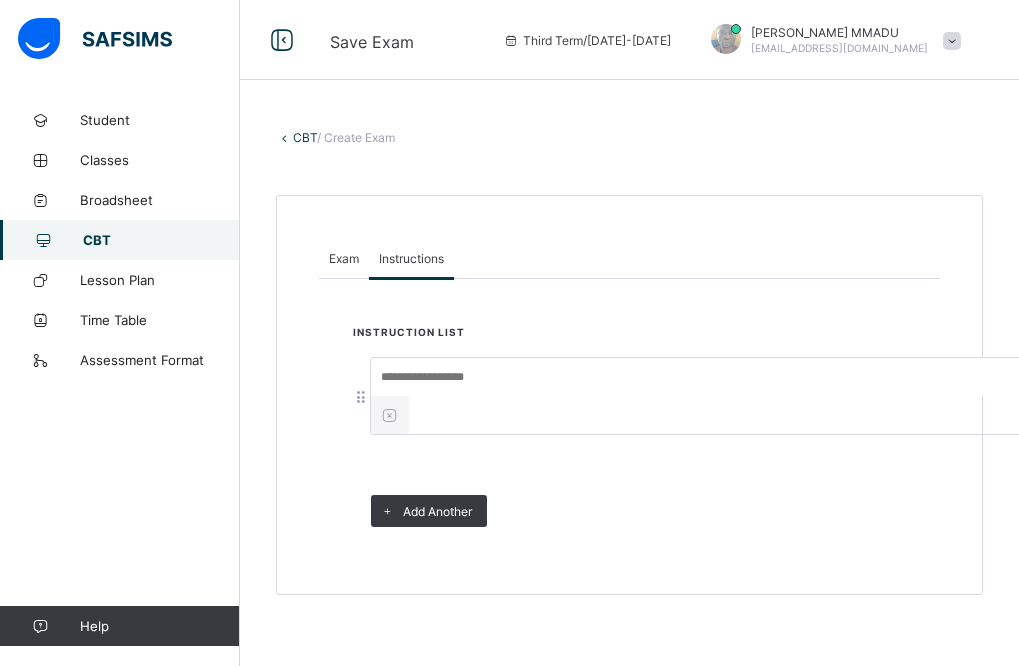 scroll, scrollTop: 0, scrollLeft: 0, axis: both 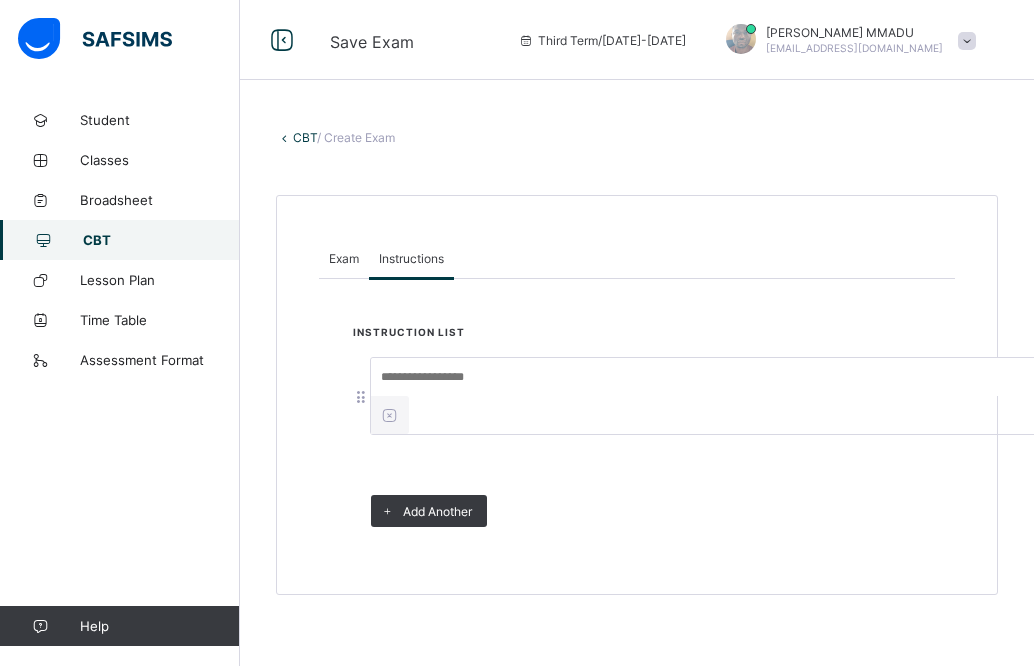 click at bounding box center [721, 377] 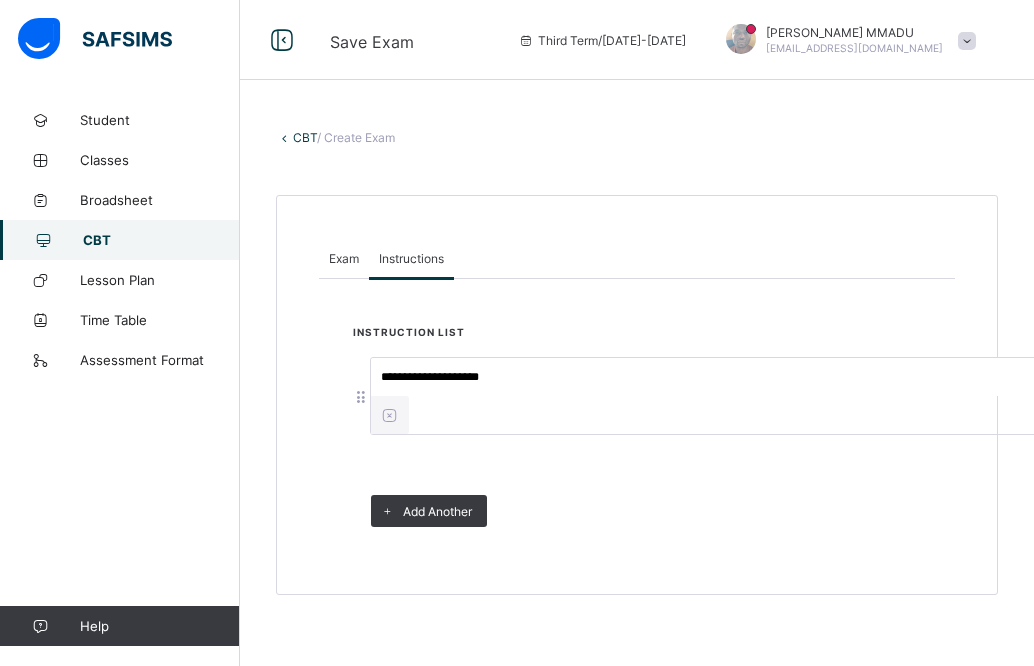 type on "**********" 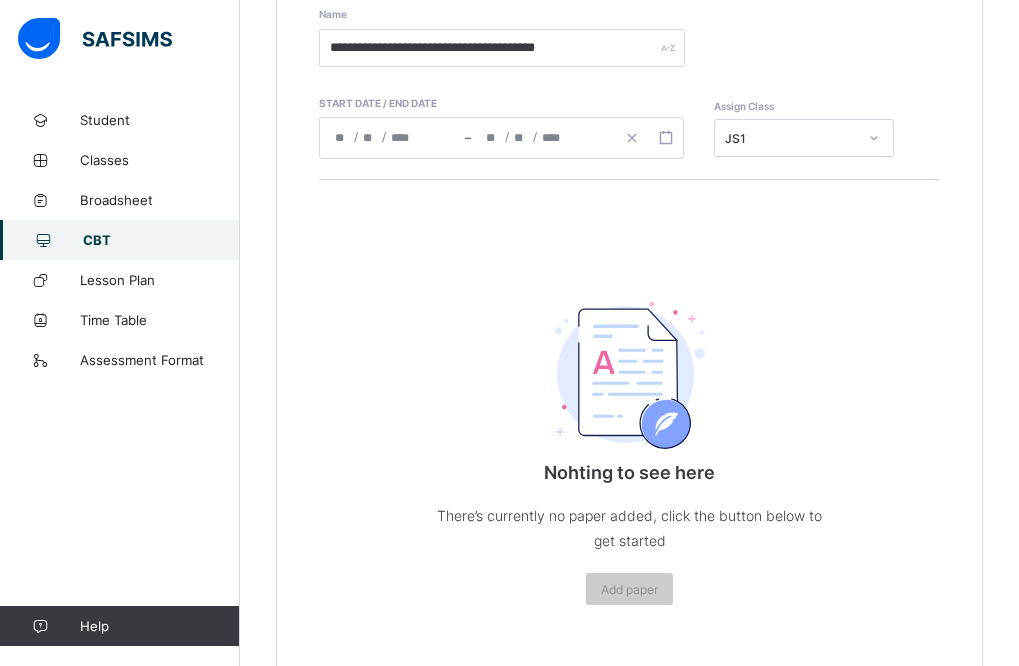 scroll, scrollTop: 372, scrollLeft: 0, axis: vertical 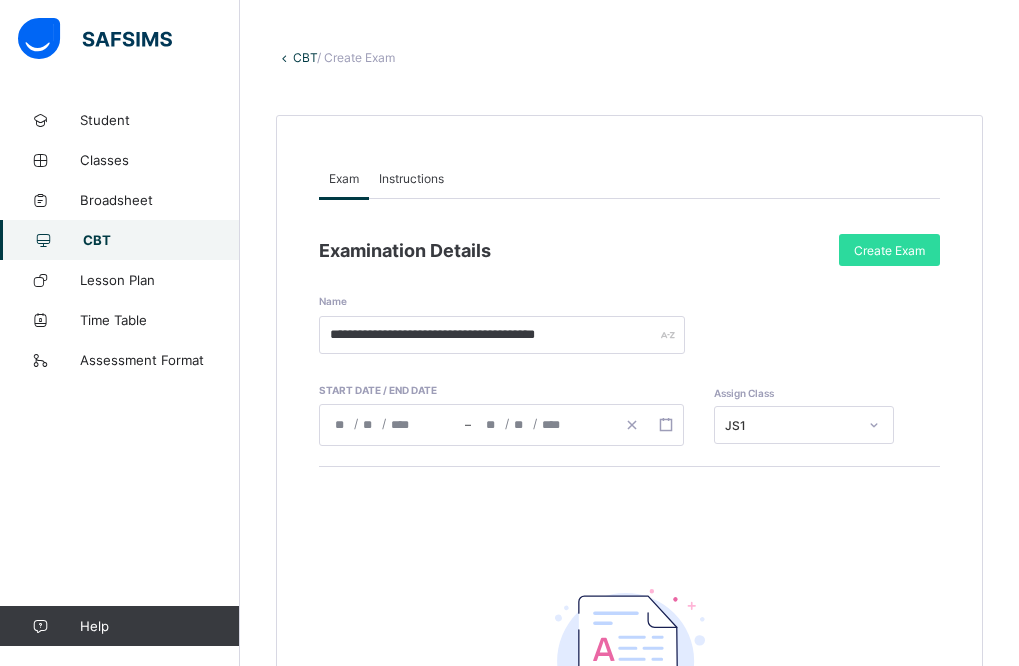 click on "Instructions" at bounding box center (411, 178) 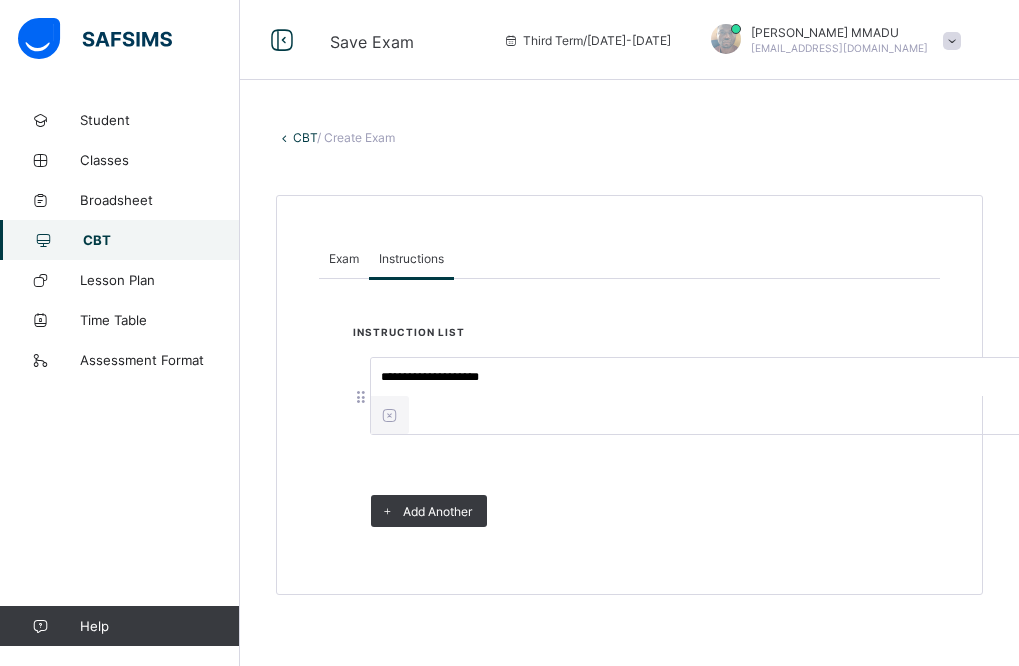 scroll, scrollTop: 0, scrollLeft: 0, axis: both 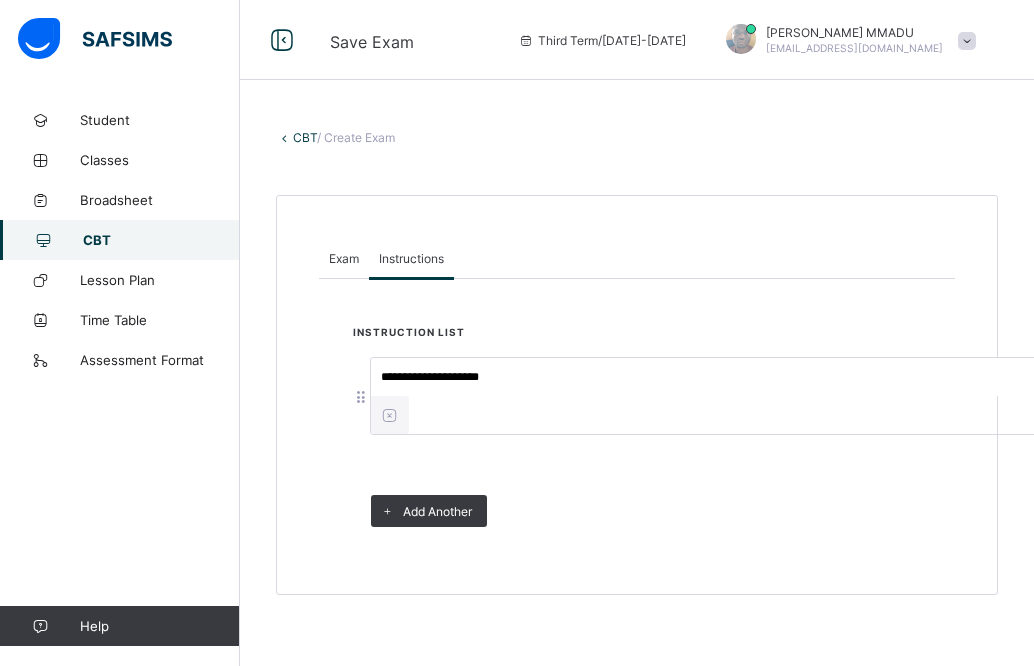 click on "Exam" at bounding box center [344, 258] 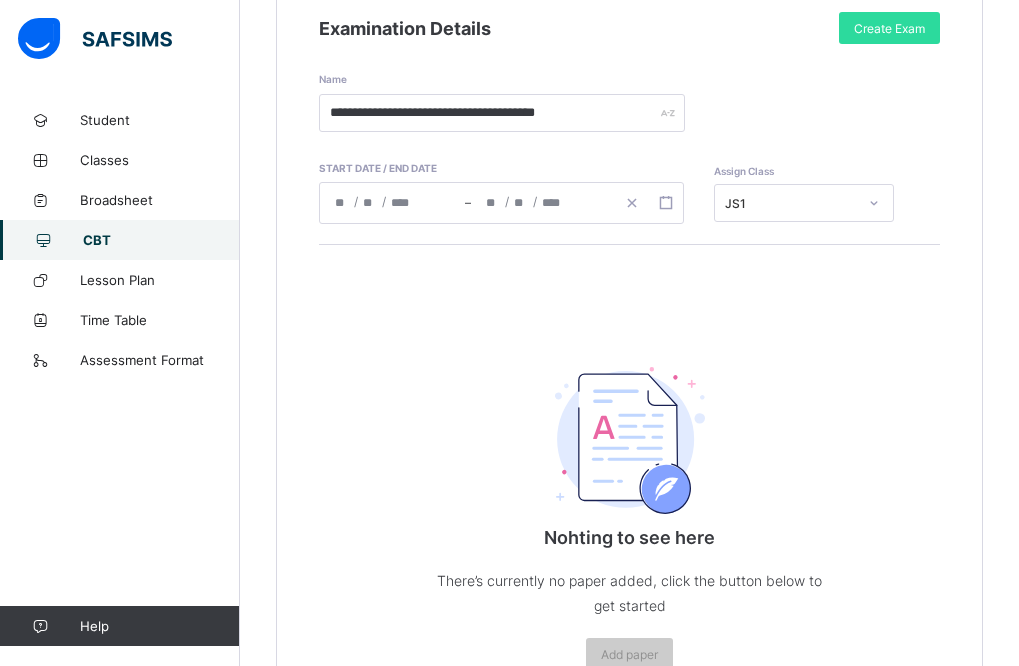 scroll, scrollTop: 311, scrollLeft: 0, axis: vertical 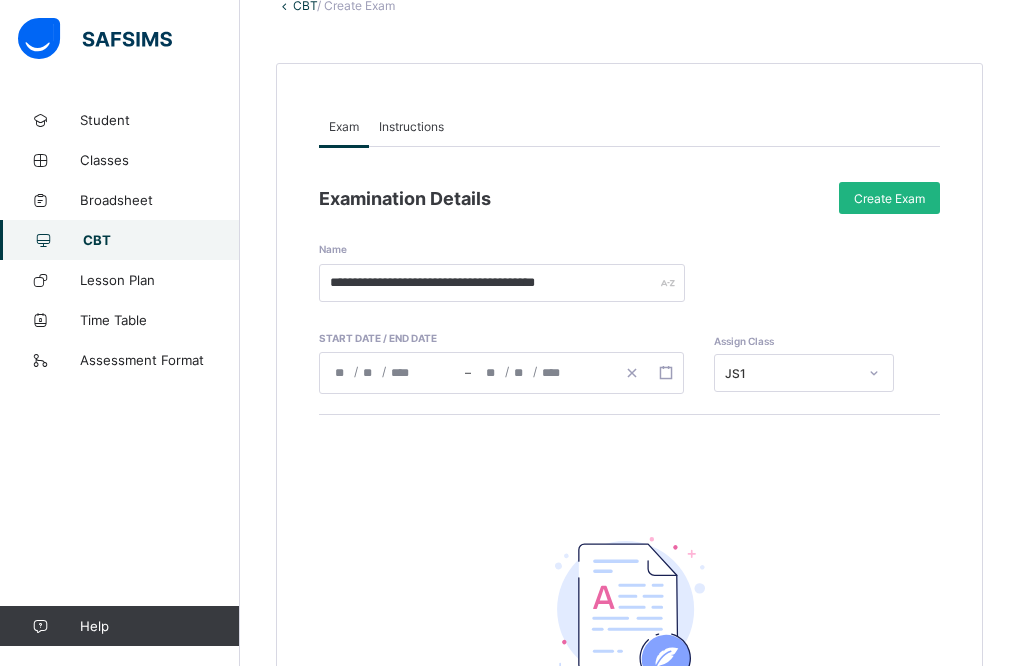 click on "Create Exam" at bounding box center (889, 198) 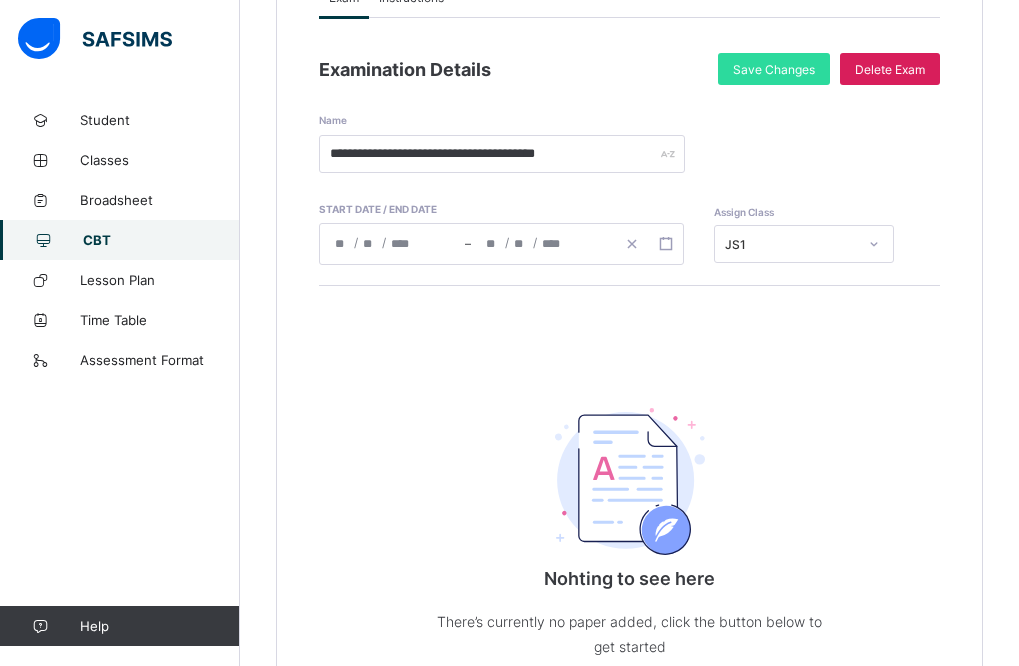 scroll, scrollTop: 431, scrollLeft: 0, axis: vertical 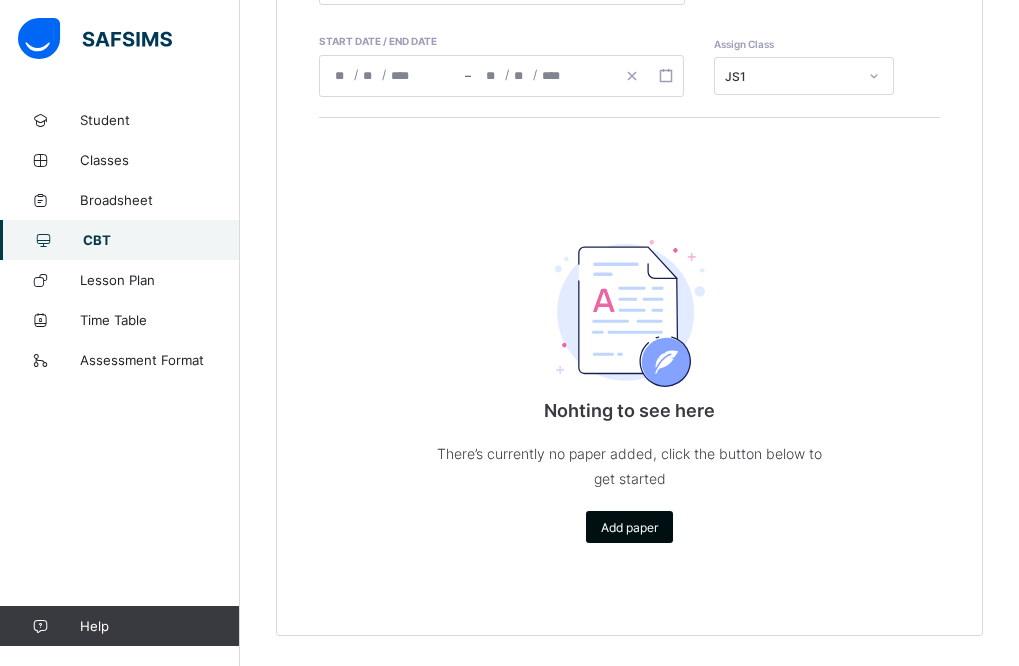 click on "Add paper" at bounding box center (629, 527) 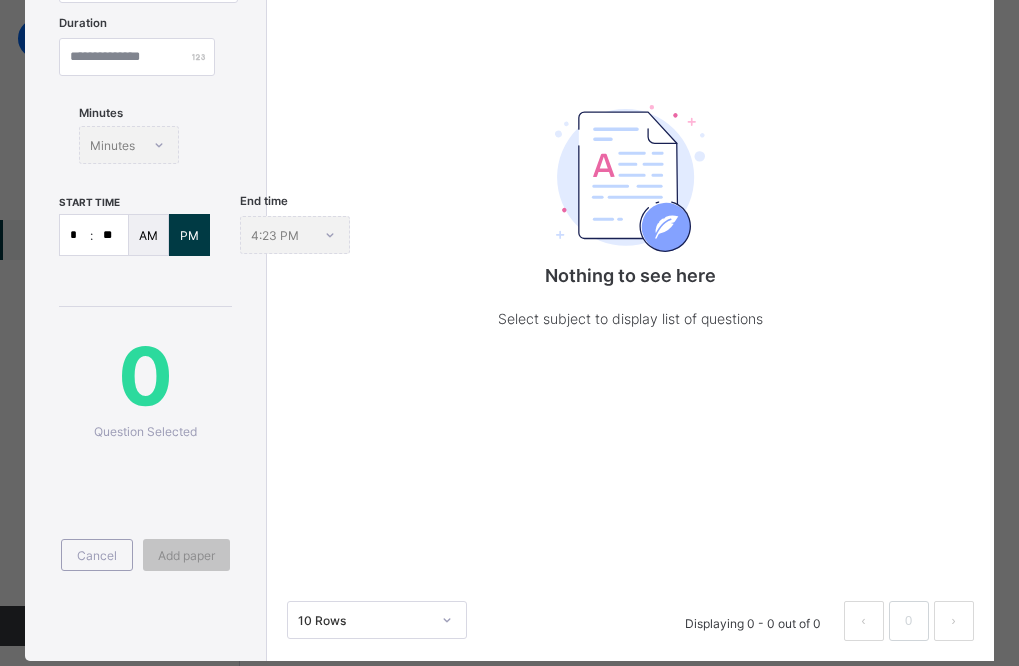 scroll, scrollTop: 378, scrollLeft: 0, axis: vertical 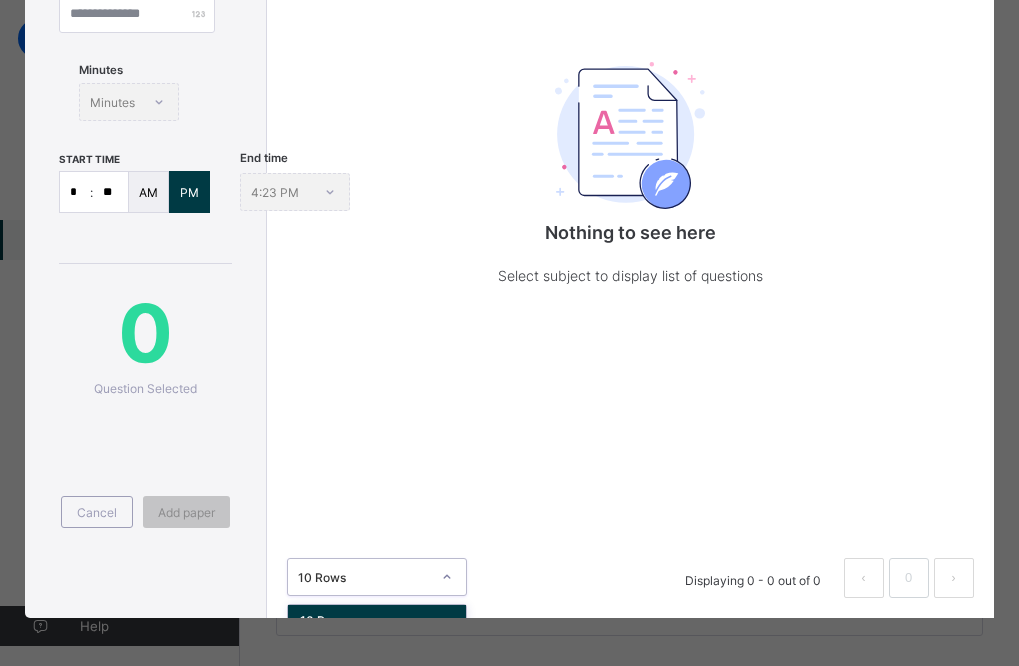 click on "10 Rows" at bounding box center [364, 576] 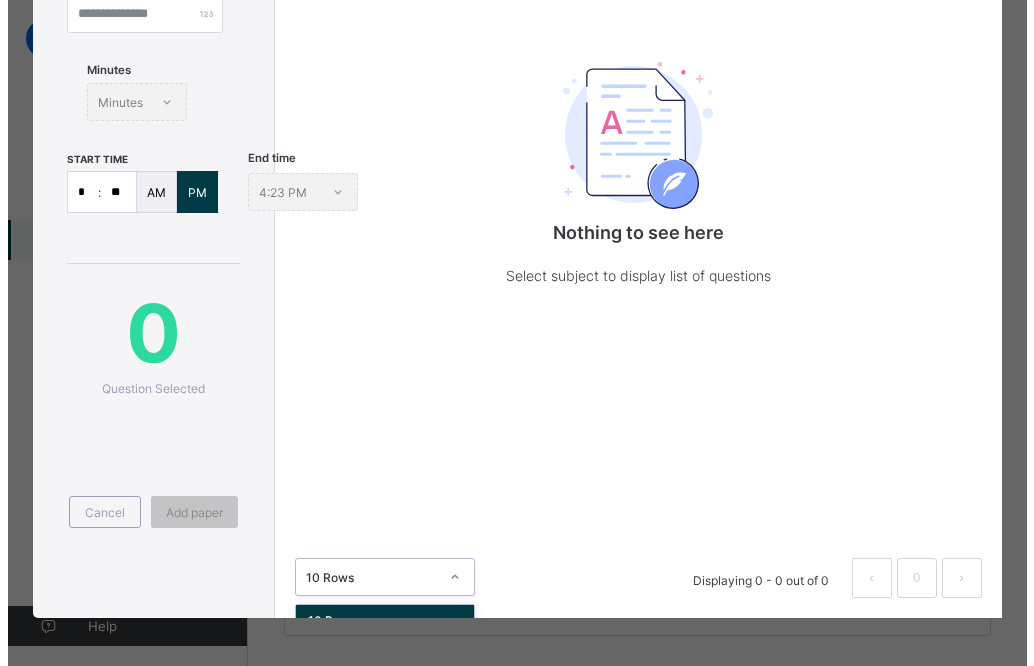 scroll, scrollTop: 81, scrollLeft: 0, axis: vertical 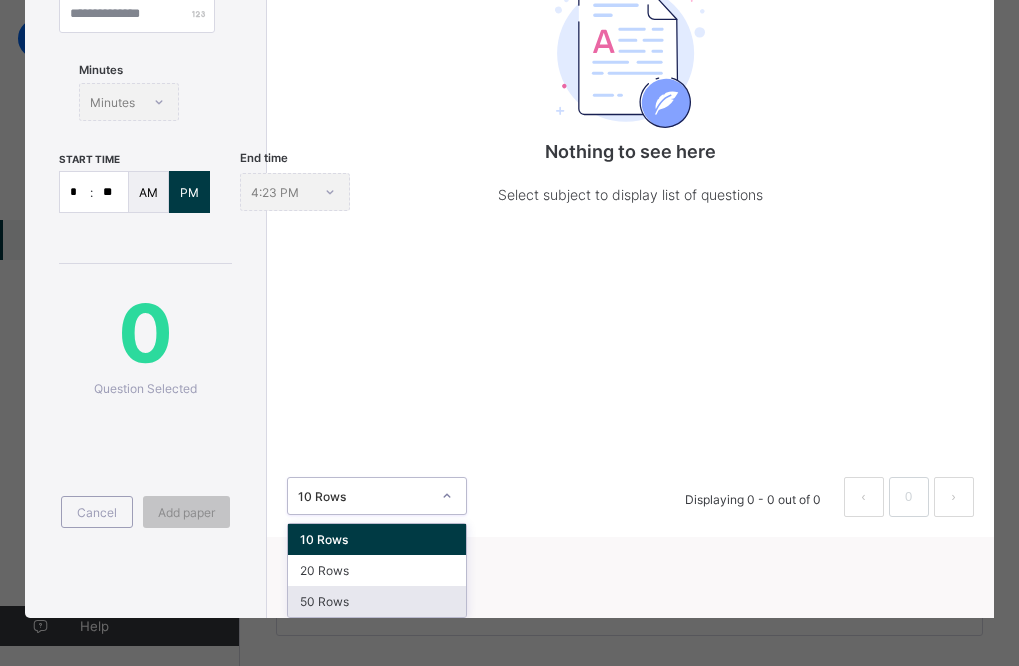 click on "50 Rows" at bounding box center [377, 601] 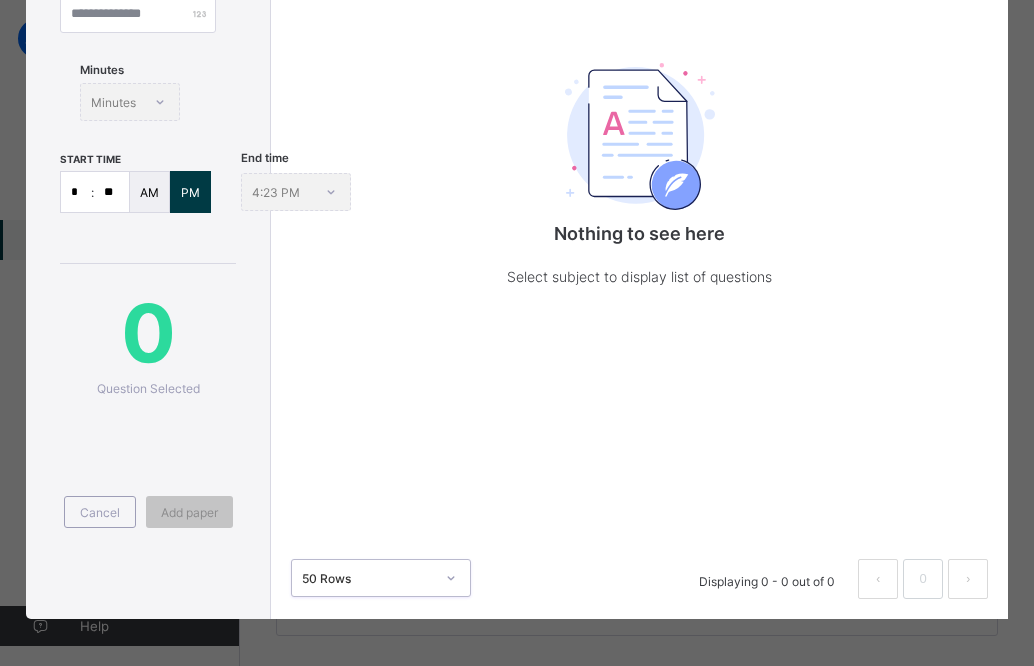 scroll, scrollTop: 0, scrollLeft: 0, axis: both 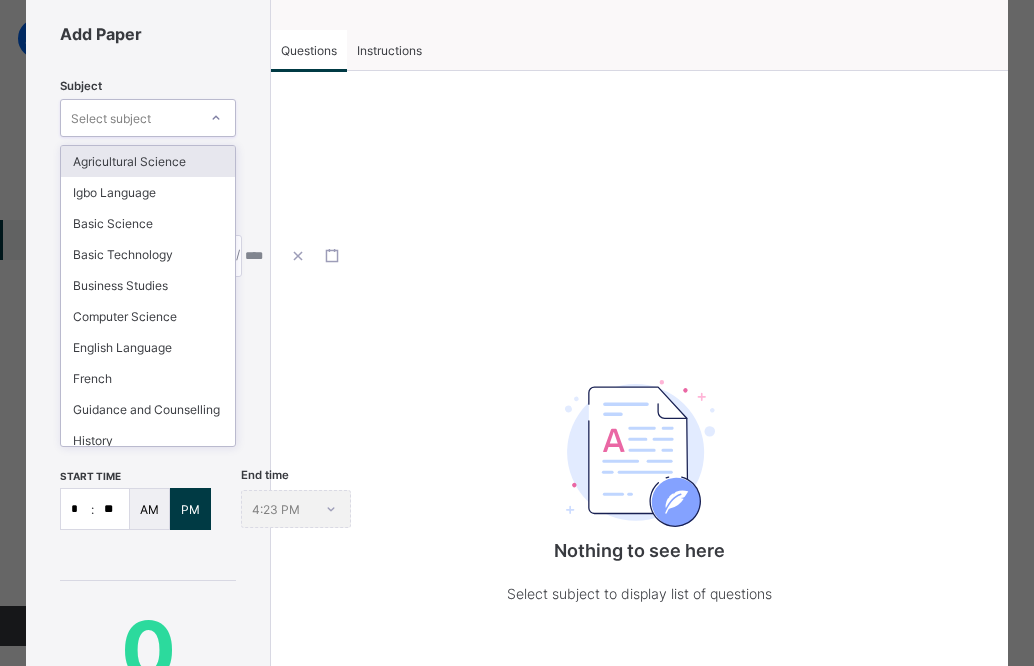 click on "Select subject" at bounding box center [129, 118] 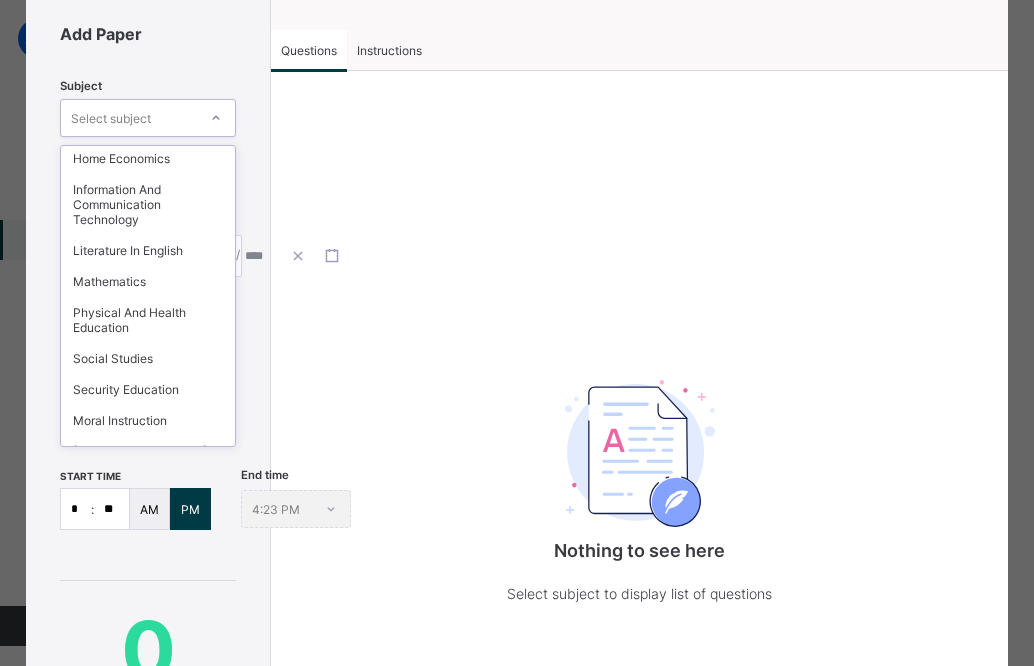 scroll, scrollTop: 316, scrollLeft: 0, axis: vertical 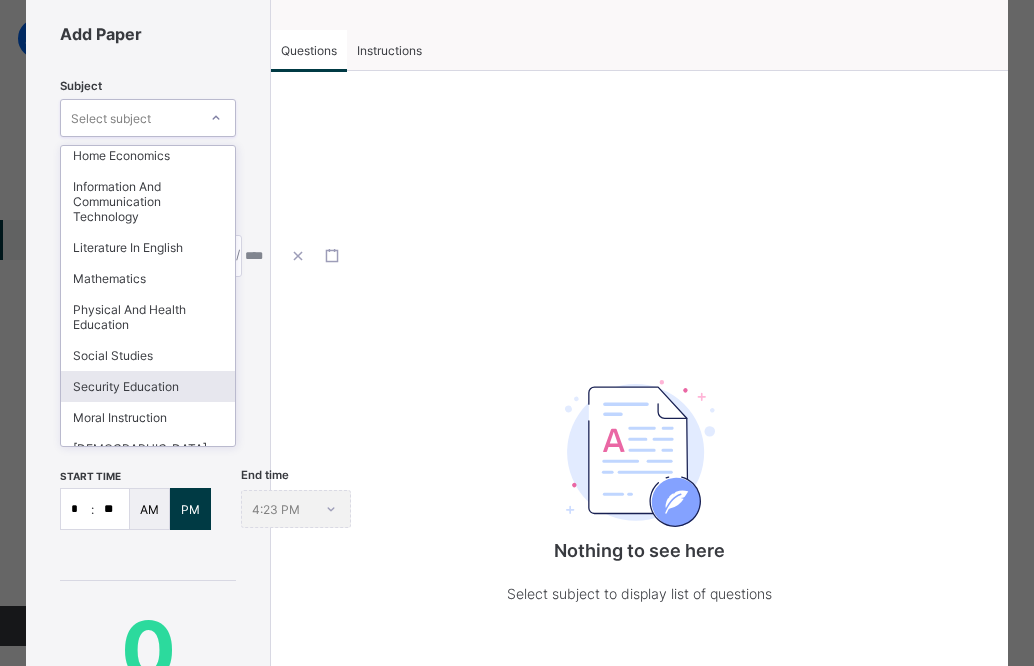 click on "Security Education" at bounding box center [148, 386] 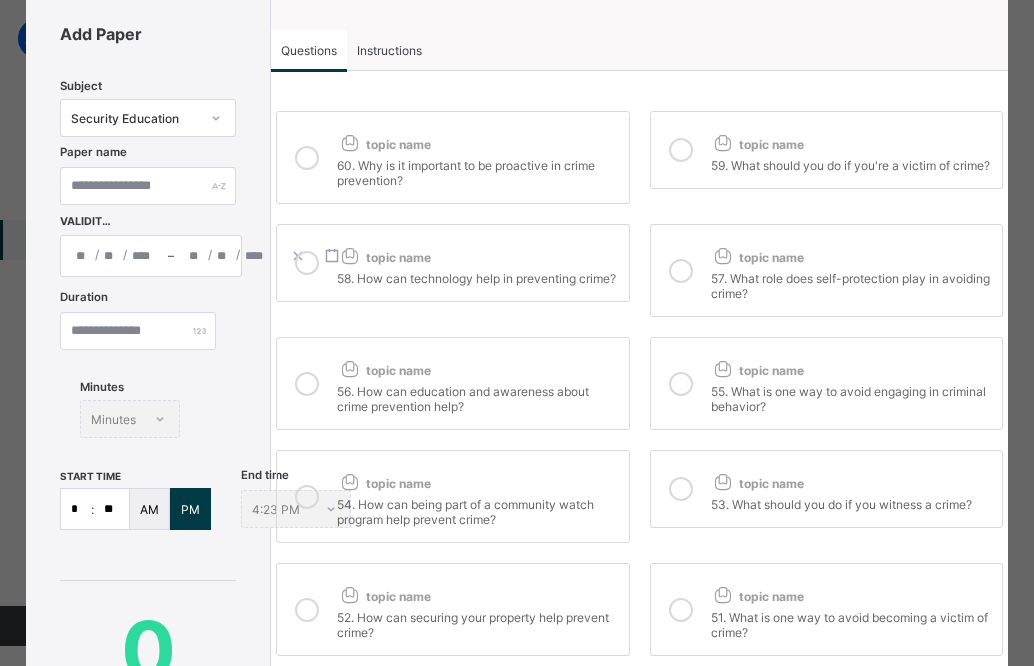 click at bounding box center [307, 157] 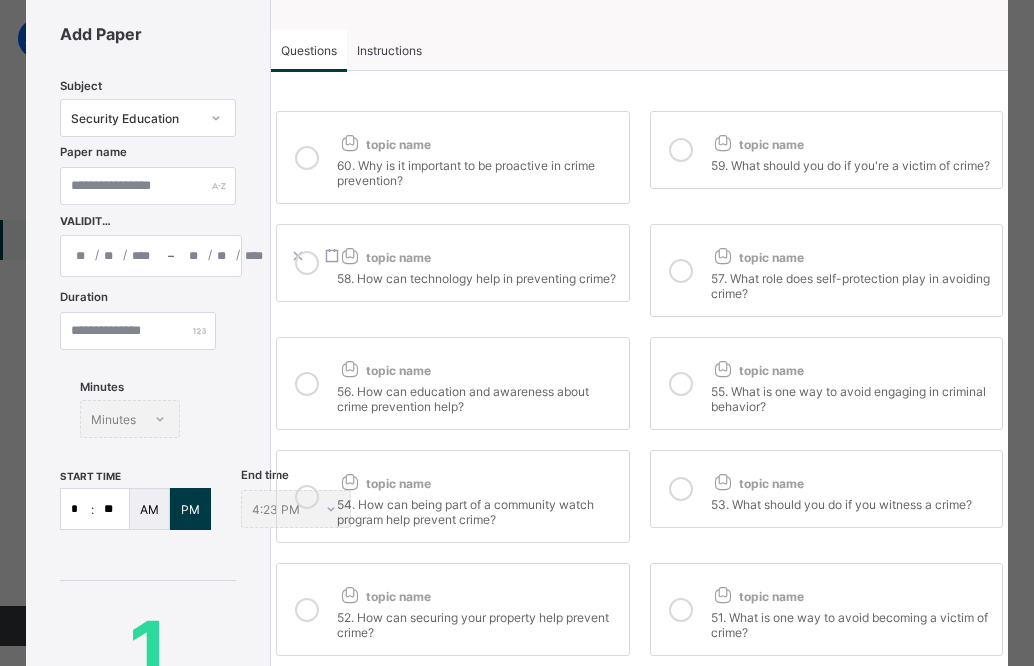 click at bounding box center [681, 150] 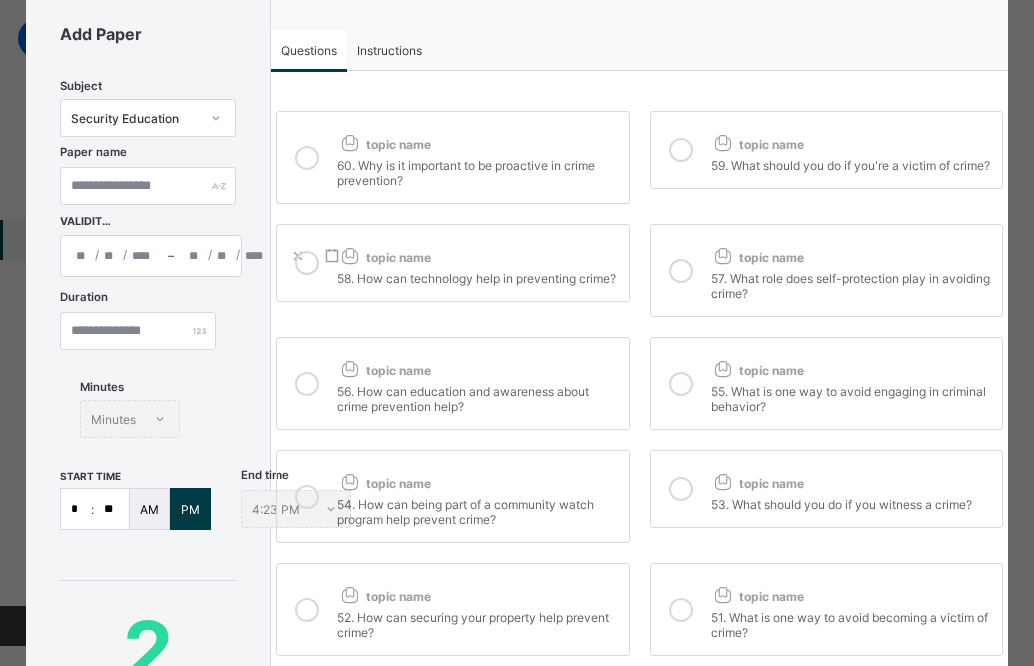 click at bounding box center [681, 270] 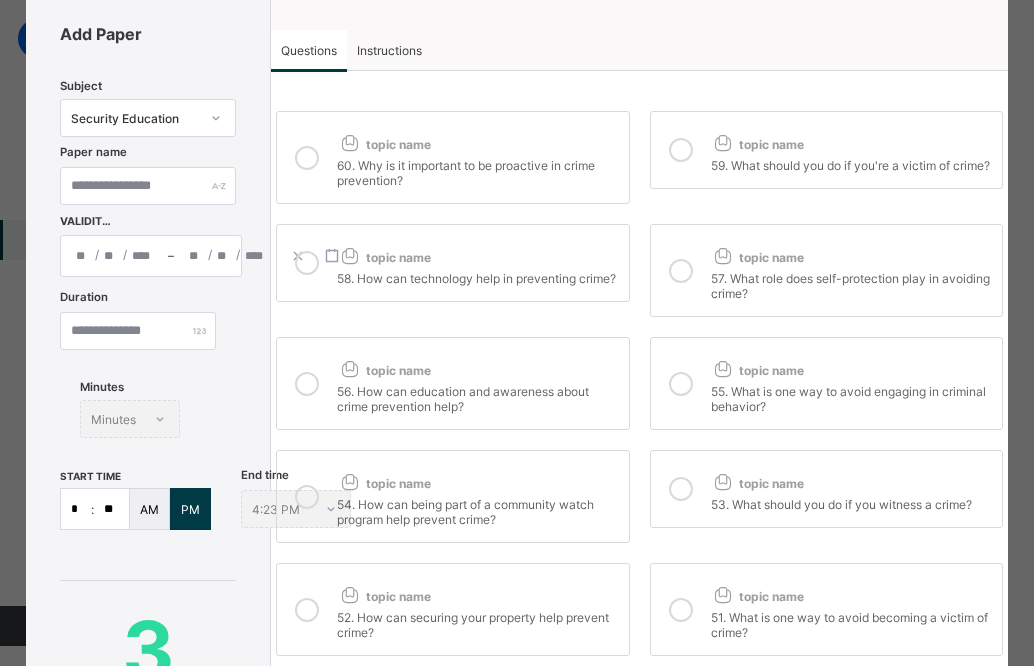 click on "topic name   58. How can technology help in preventing crime?" at bounding box center (452, 263) 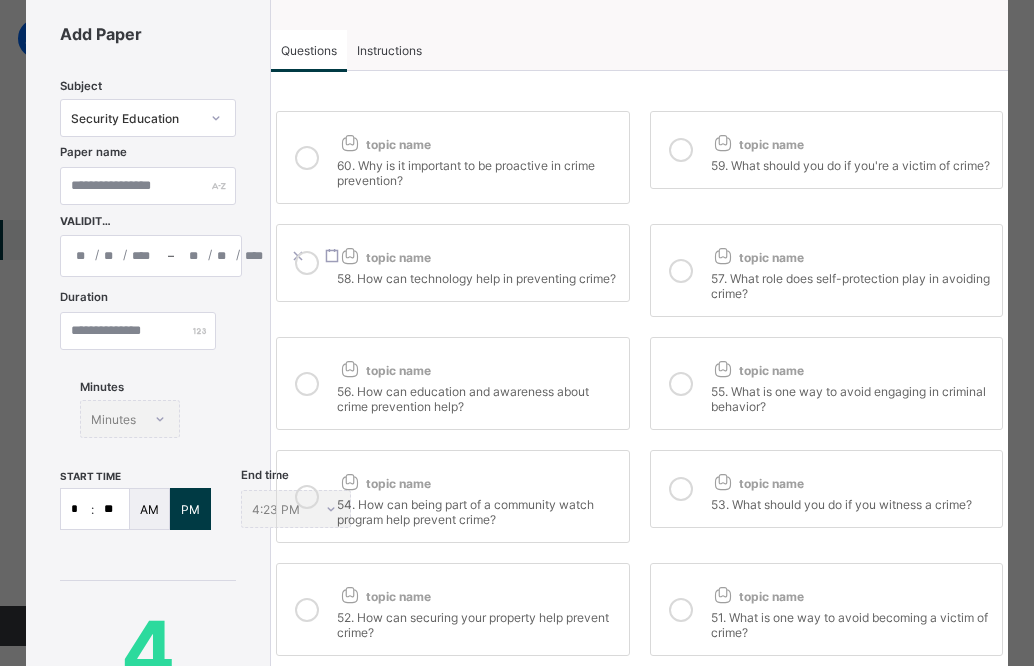 click on "topic name" at bounding box center (477, 366) 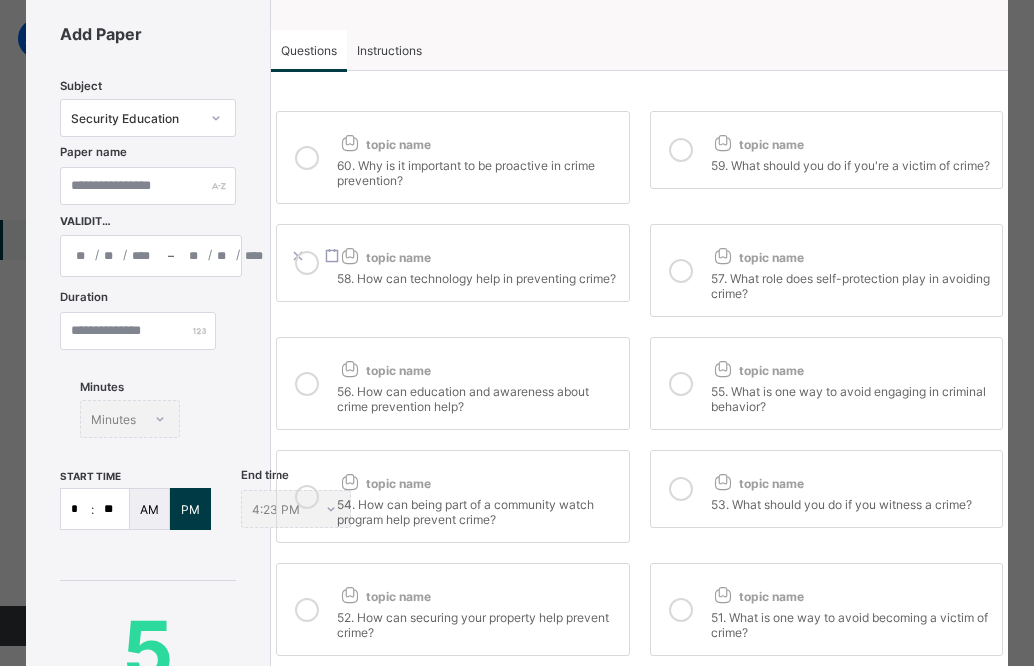 click on "topic name" at bounding box center (757, 370) 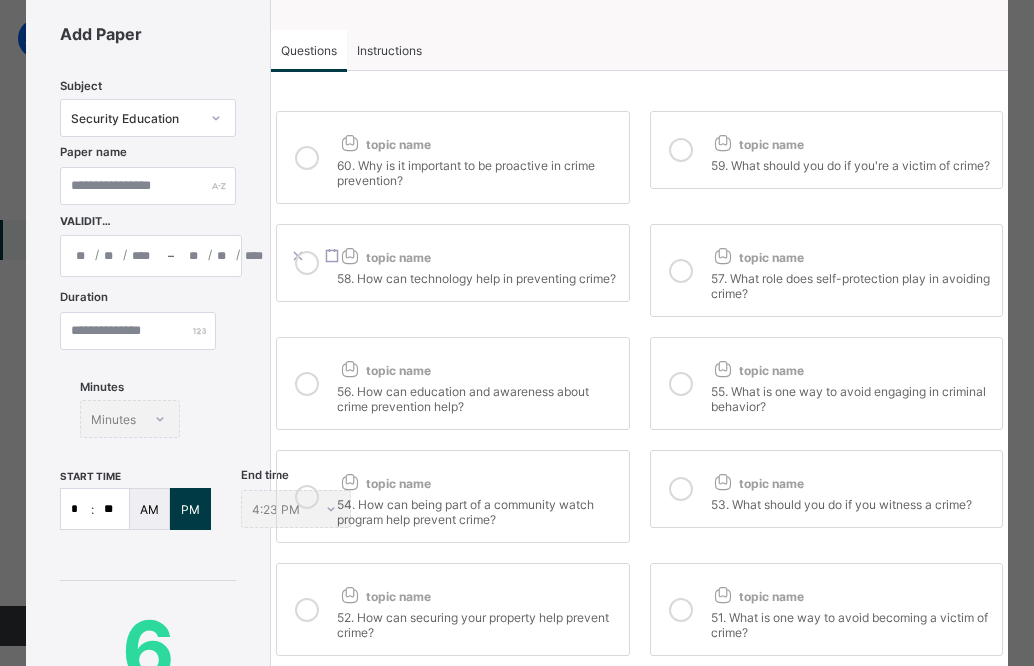 click on "topic name" at bounding box center (477, 479) 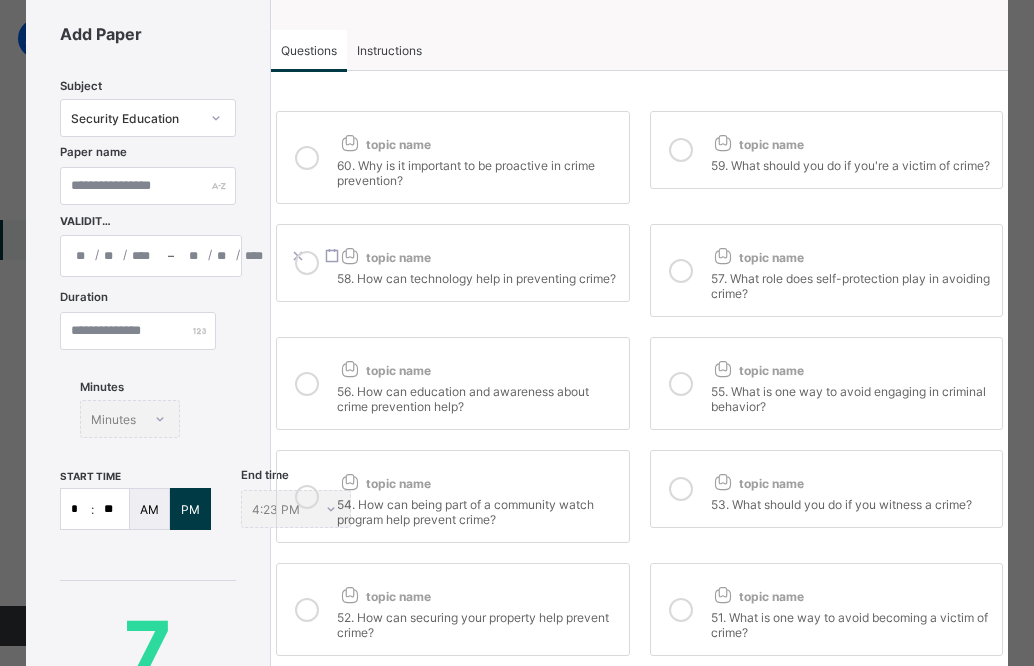 click at bounding box center [681, 489] 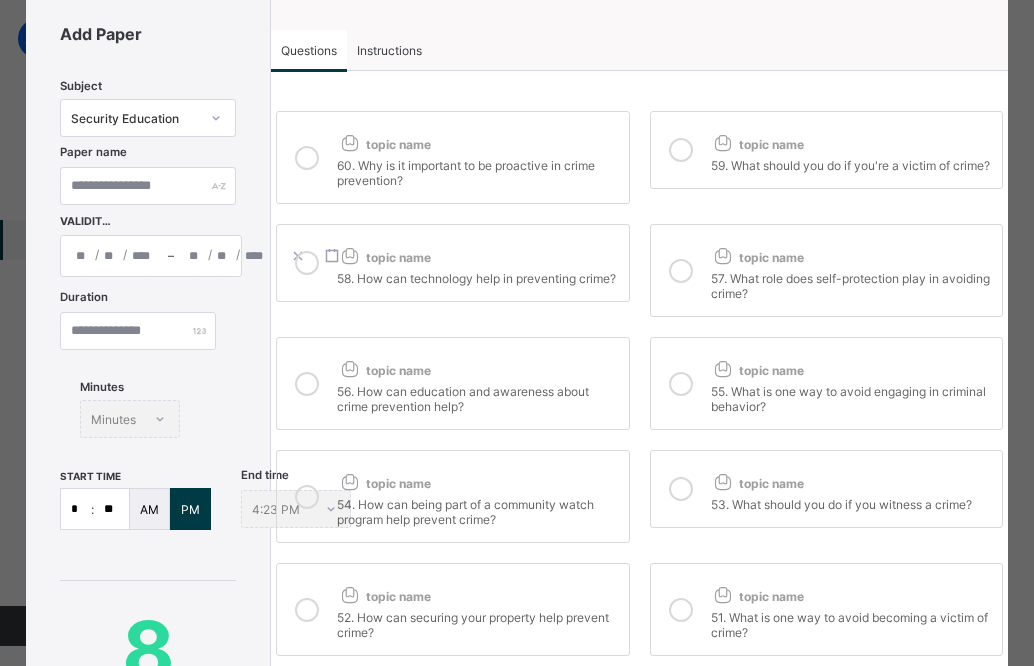click on "topic name" at bounding box center [477, 592] 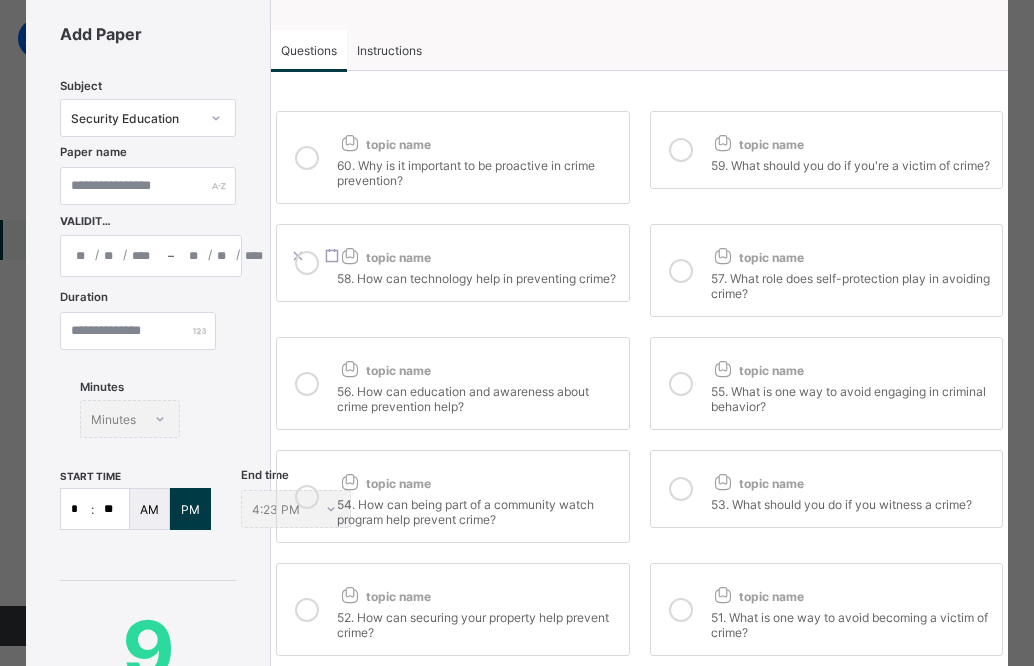 click on "51. What is one way to avoid becoming a victim of crime?" at bounding box center [851, 622] 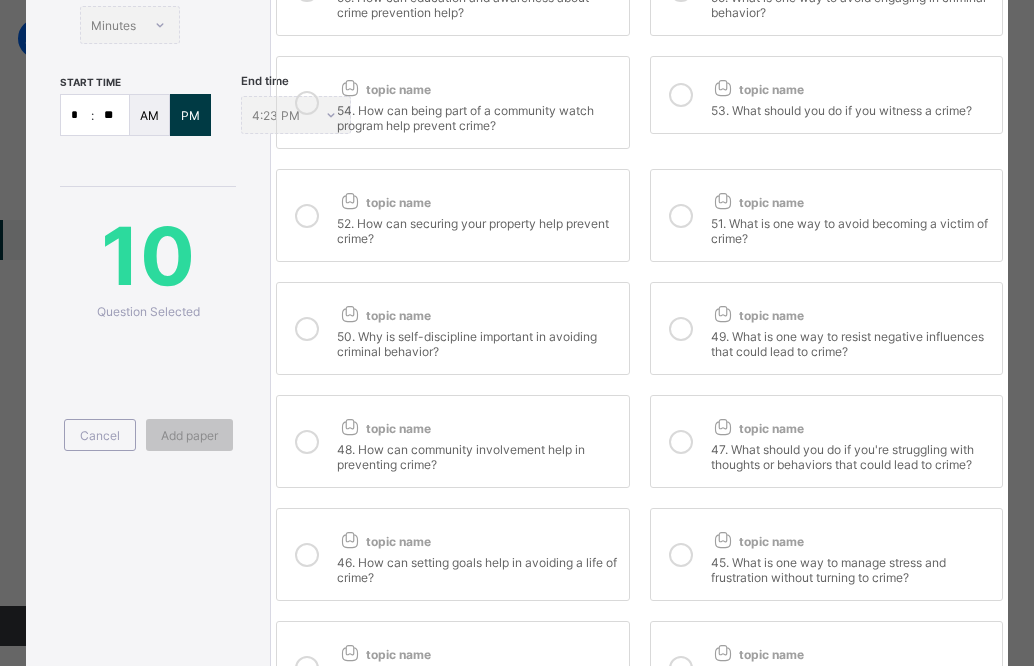 scroll, scrollTop: 459, scrollLeft: 0, axis: vertical 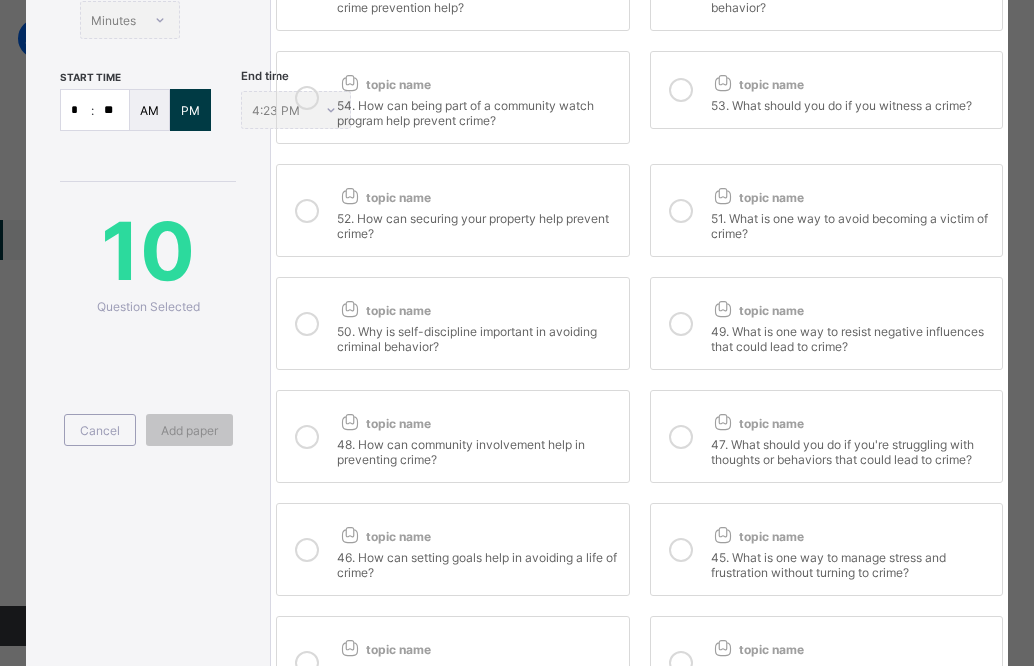 click on "topic name" at bounding box center [477, 306] 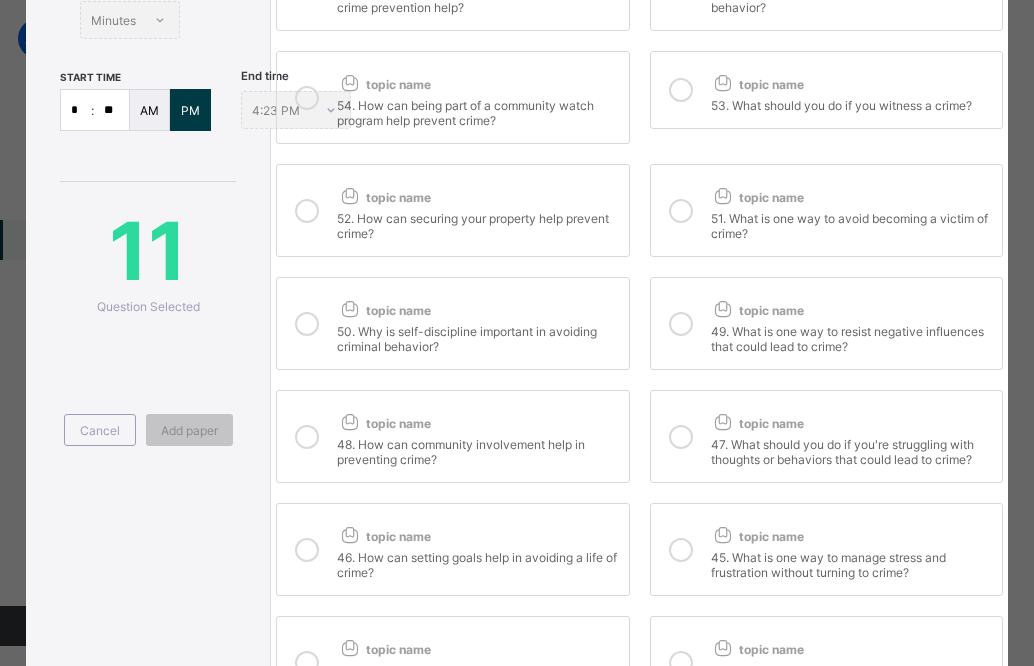 click on "49. What is one way to resist negative influences that could lead to crime?" at bounding box center [851, 336] 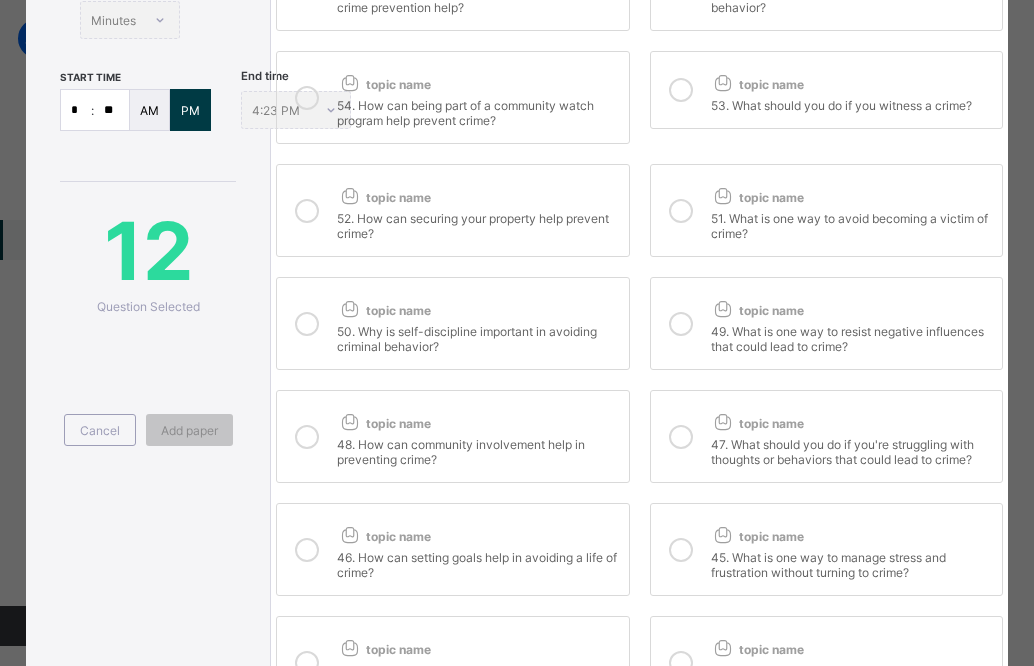 click on "topic name" at bounding box center [477, 419] 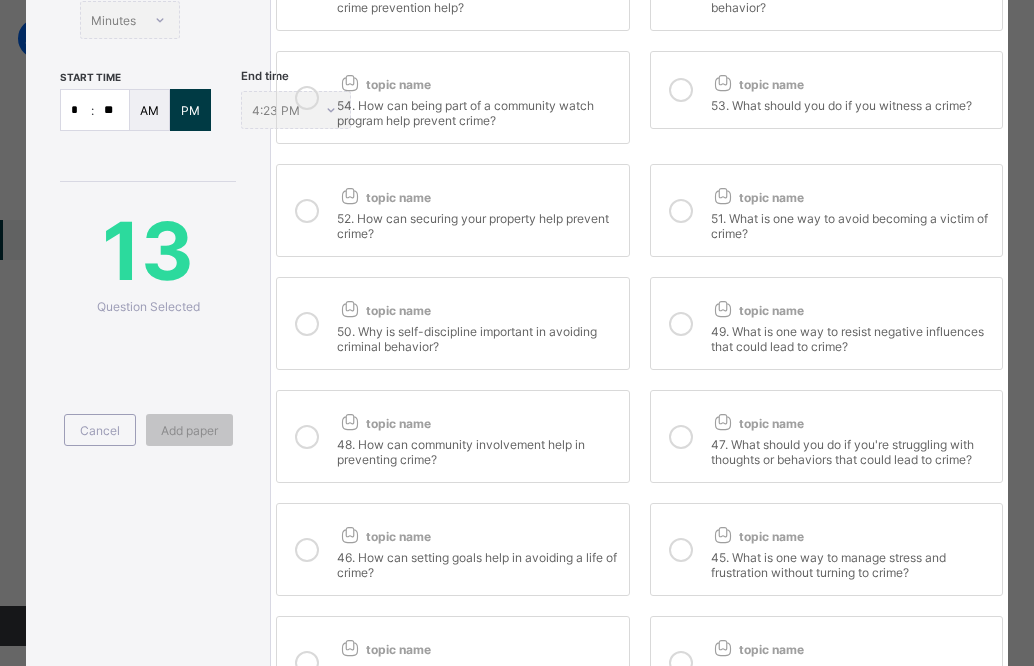 click at bounding box center [681, 436] 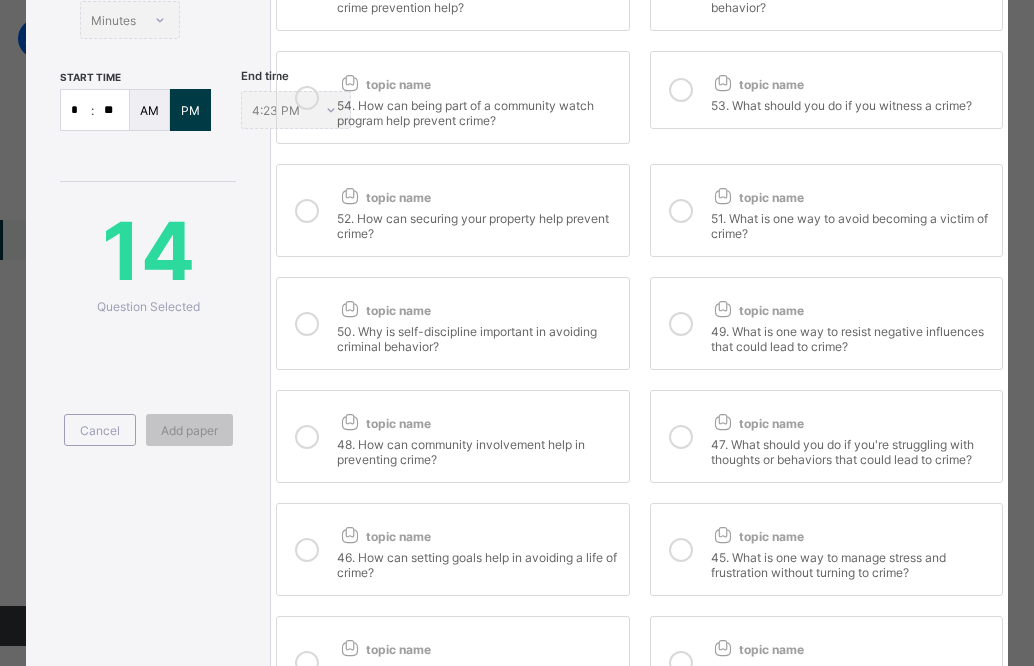 click on "topic name" at bounding box center [477, 532] 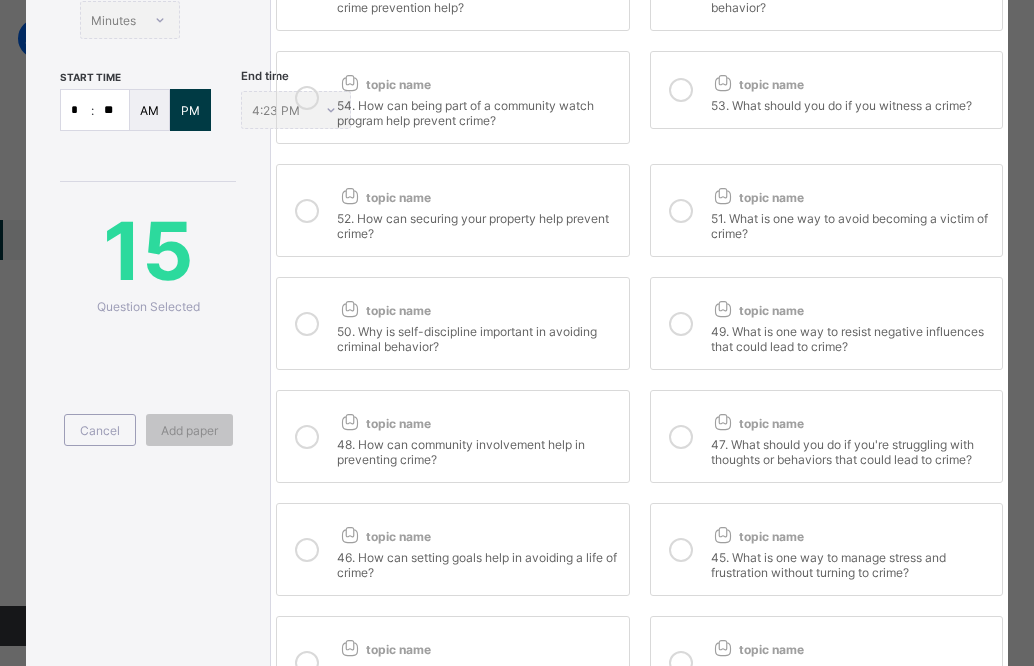 click at bounding box center (681, 550) 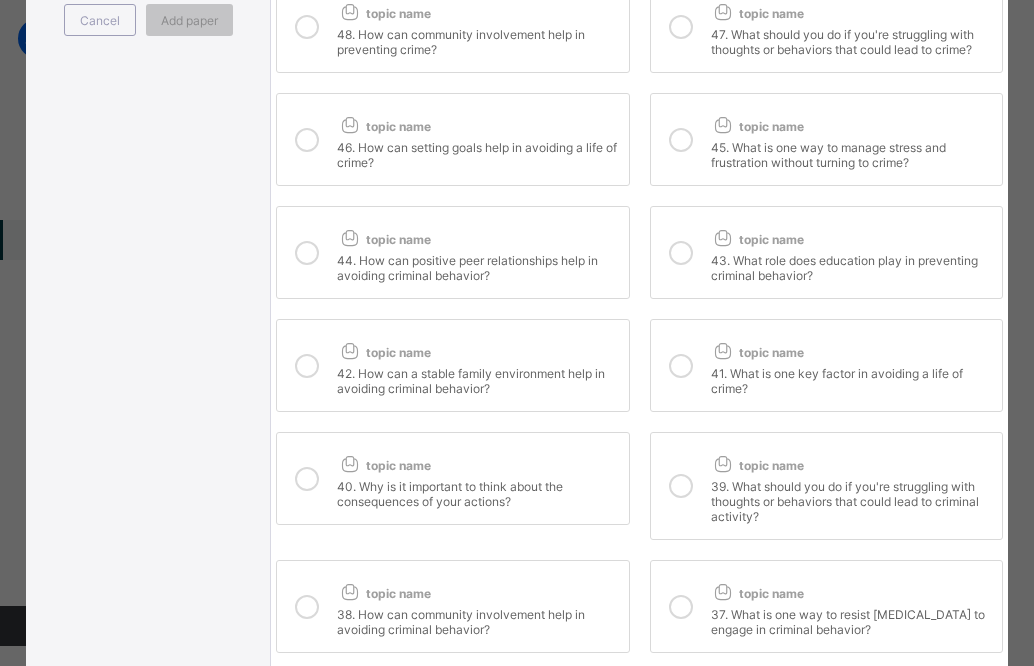 scroll, scrollTop: 884, scrollLeft: 0, axis: vertical 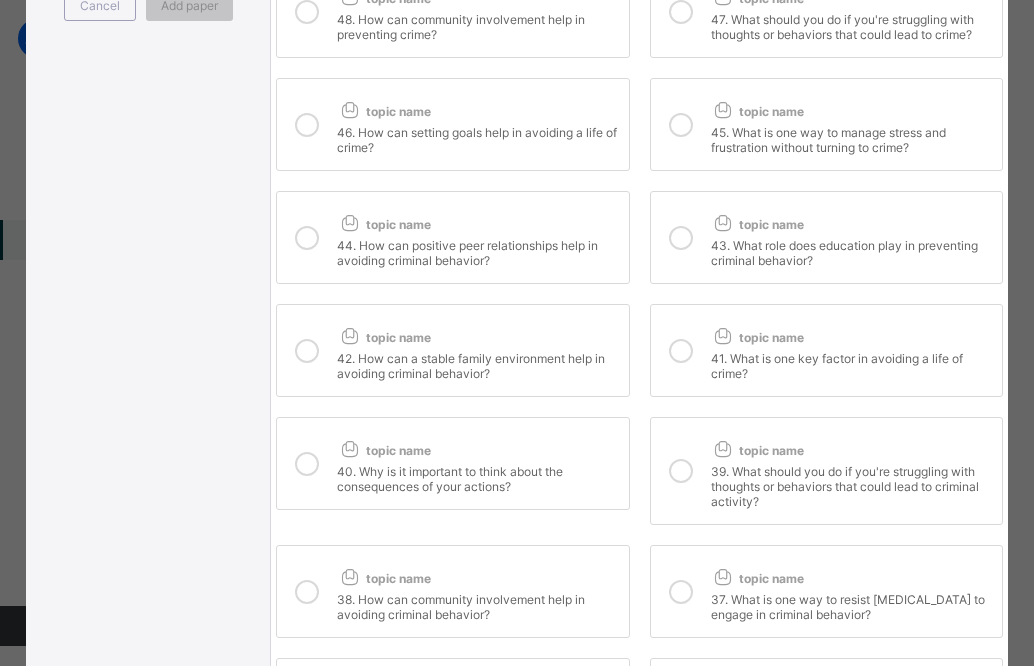 click on "topic name" at bounding box center (477, 220) 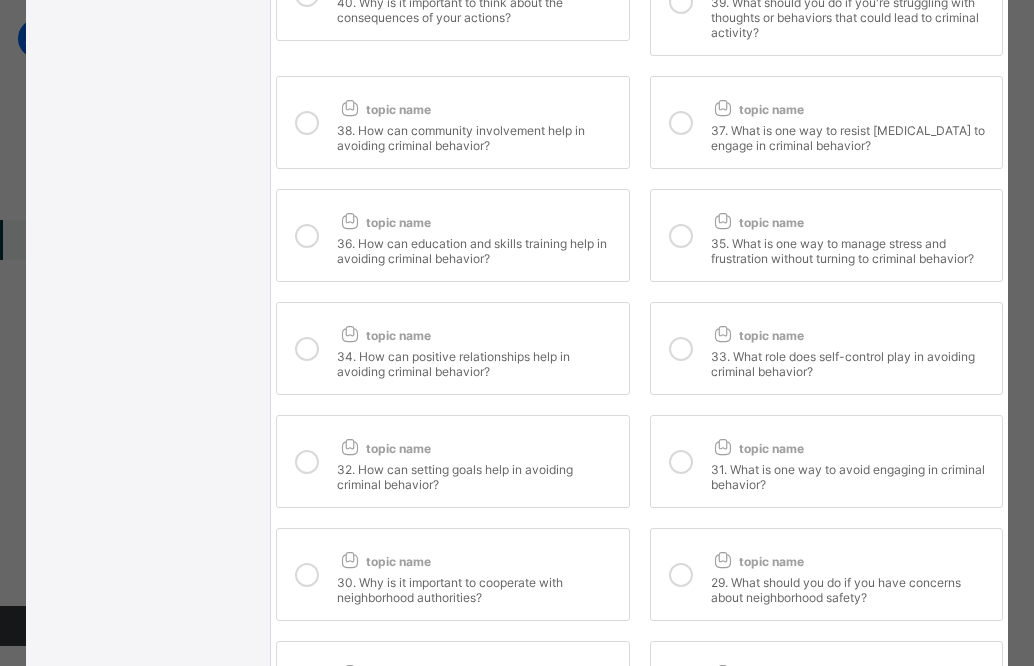 scroll, scrollTop: 1347, scrollLeft: 0, axis: vertical 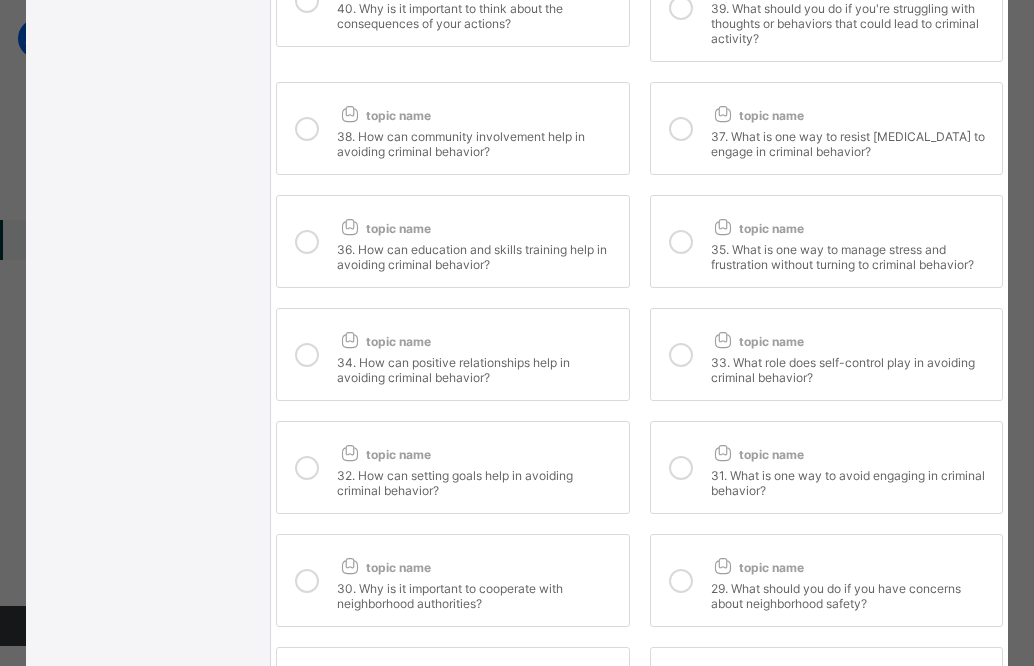 click on "36. How can education and skills training help in avoiding criminal behavior?" at bounding box center [477, 254] 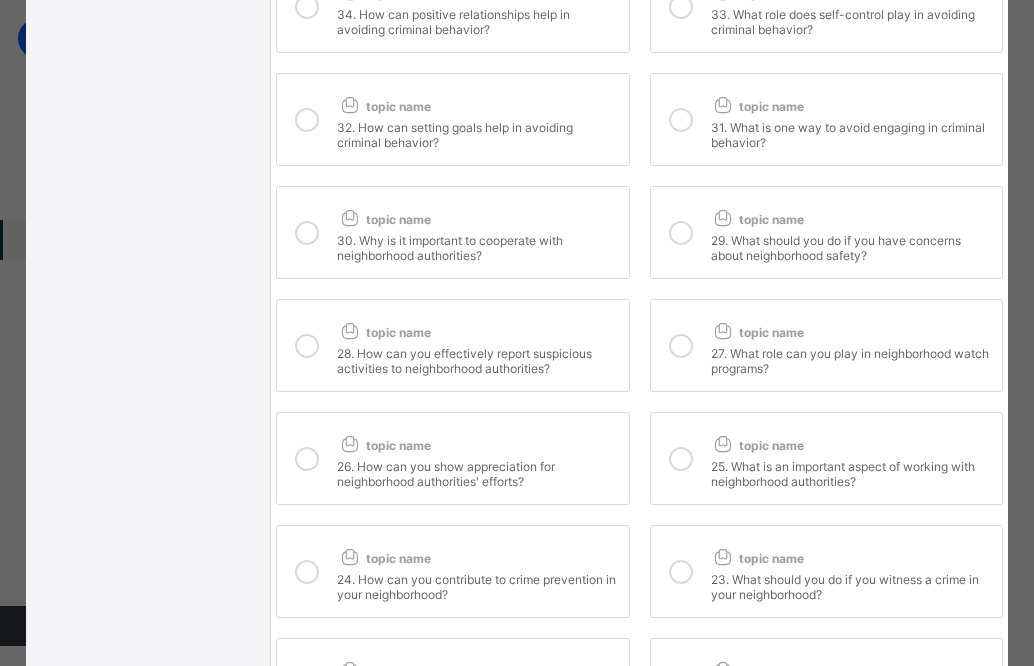scroll, scrollTop: 1806, scrollLeft: 0, axis: vertical 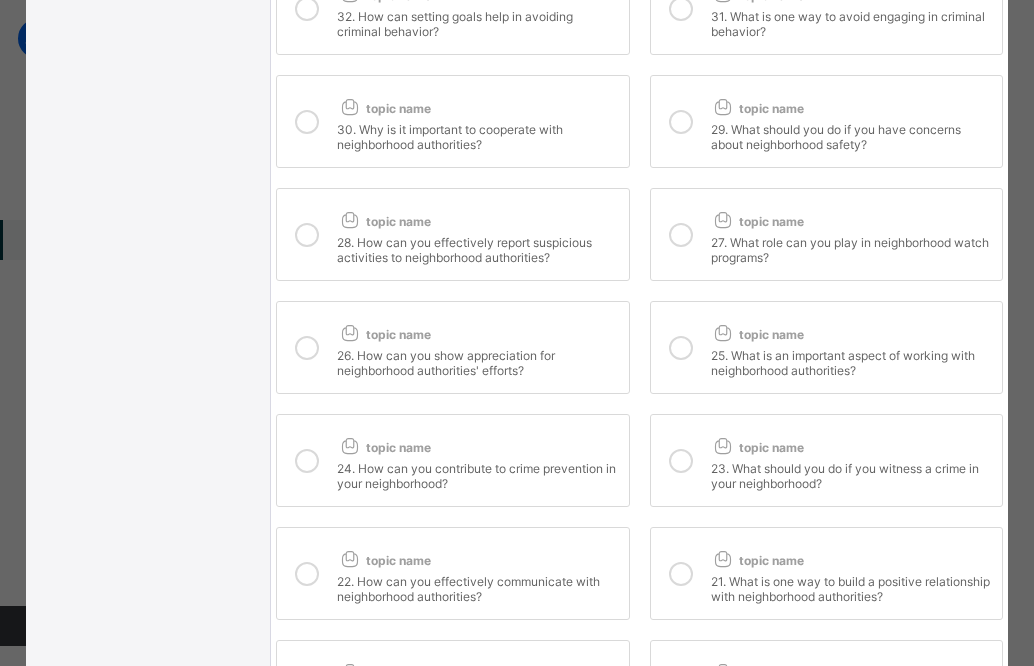click on "topic name" at bounding box center (477, 217) 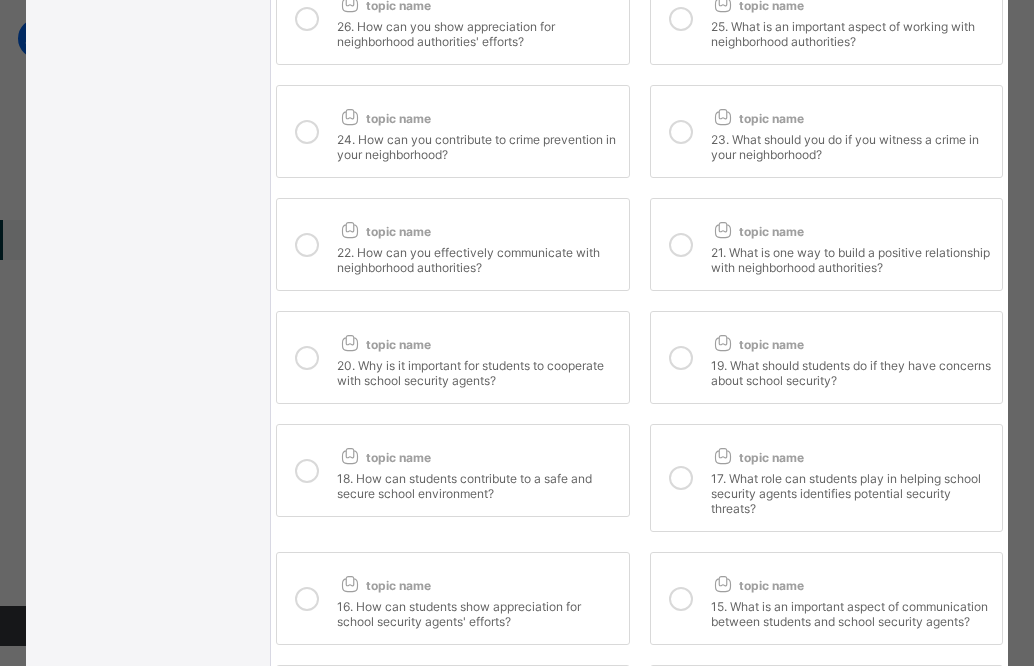 scroll, scrollTop: 2183, scrollLeft: 0, axis: vertical 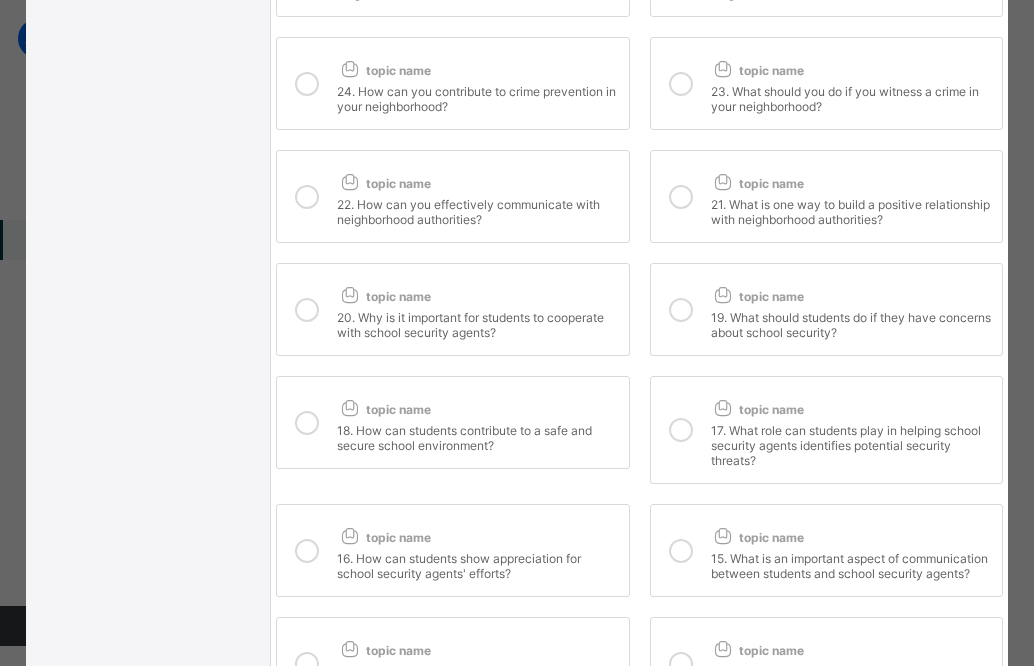 click on "20. Why is it important for students to cooperate with school security agents?" at bounding box center (477, 322) 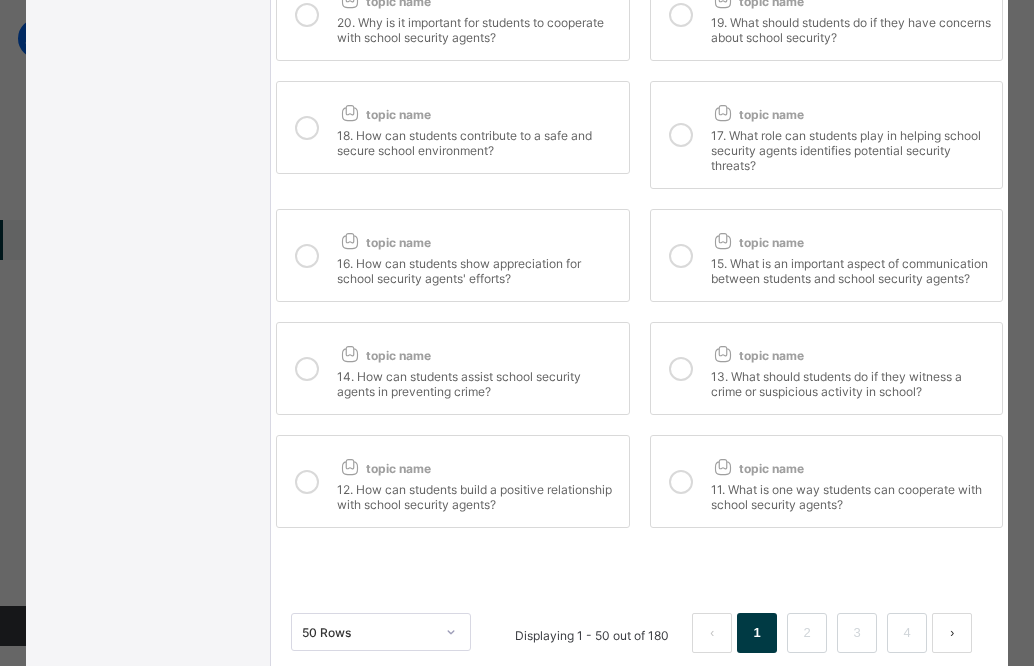 scroll, scrollTop: 2482, scrollLeft: 0, axis: vertical 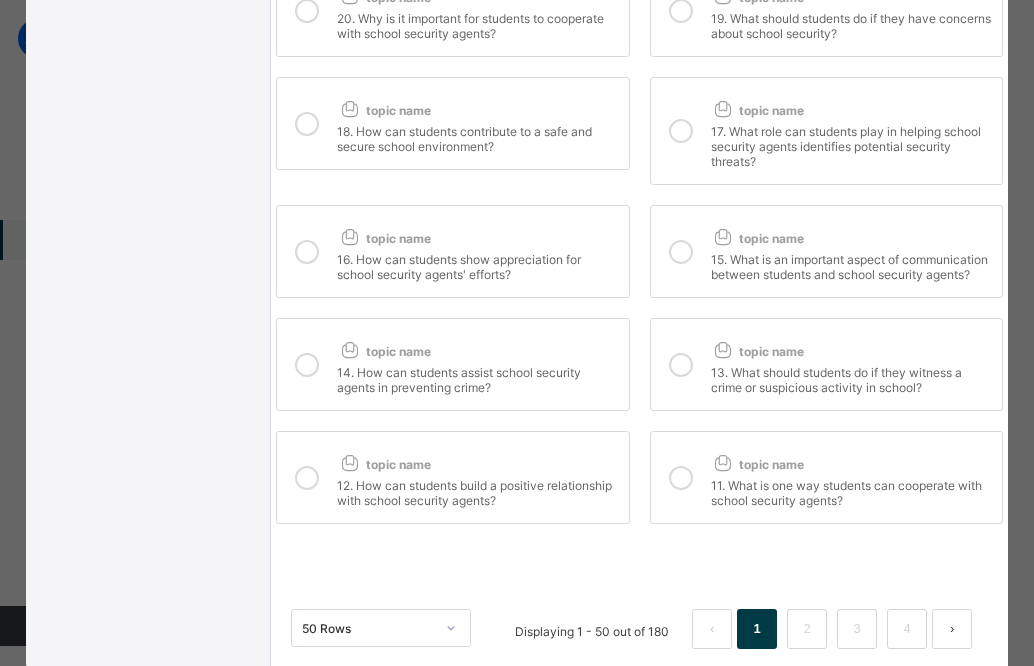click on "topic name" at bounding box center (383, 351) 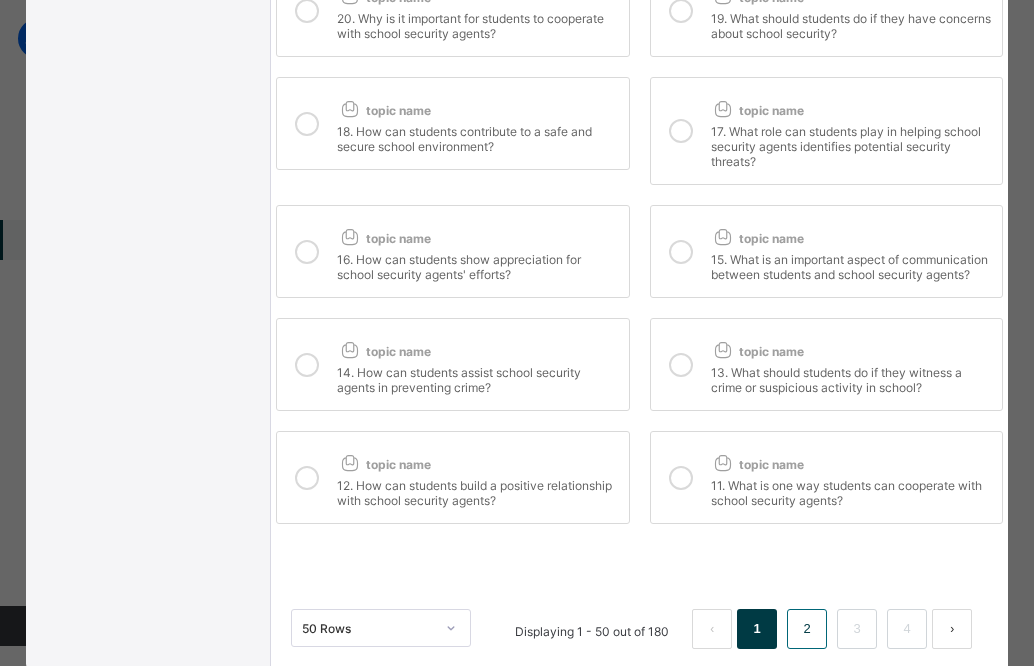 click on "2" at bounding box center [807, 629] 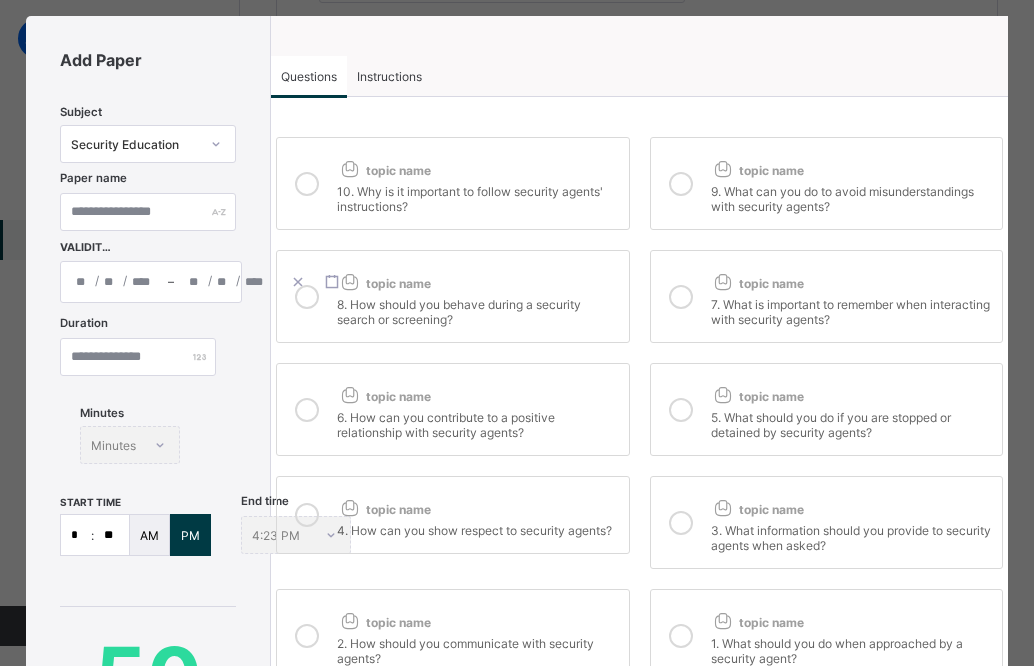 scroll, scrollTop: 38, scrollLeft: 0, axis: vertical 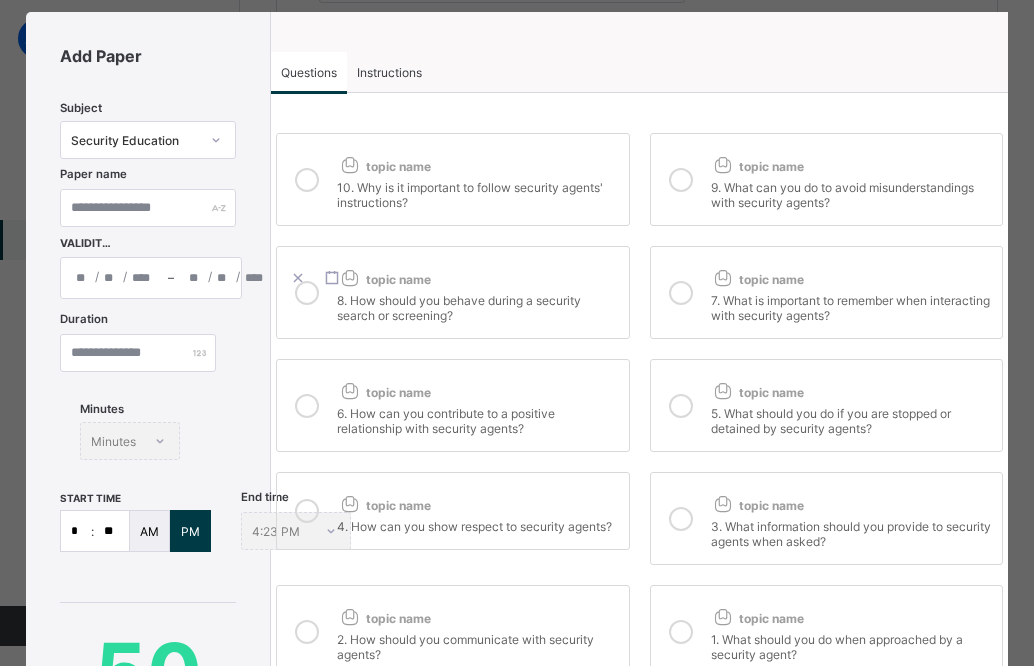 click at bounding box center (307, 180) 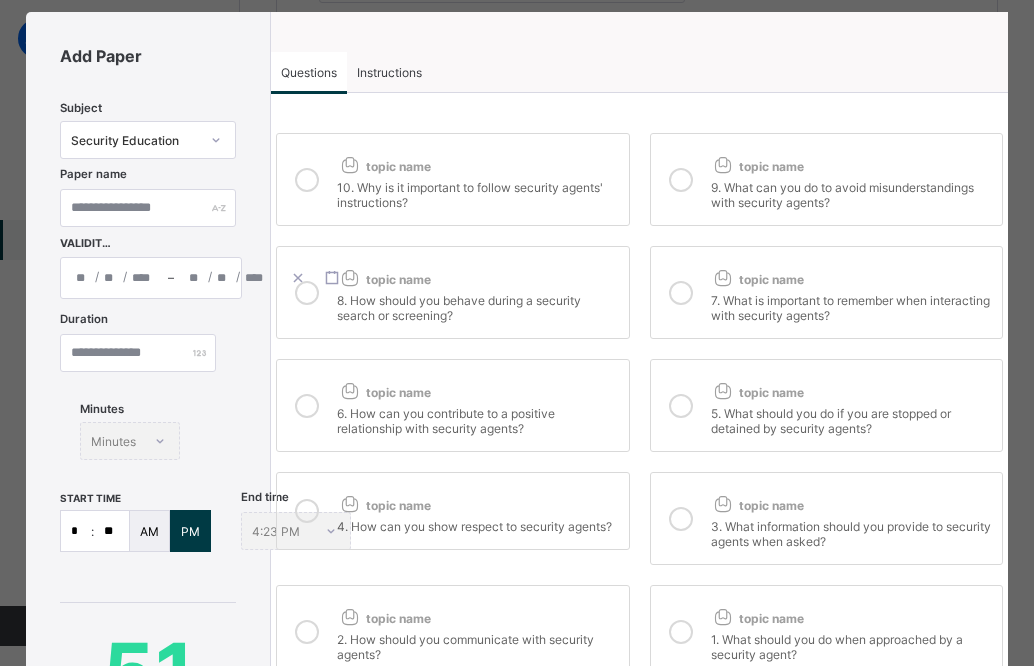 click at bounding box center [681, 180] 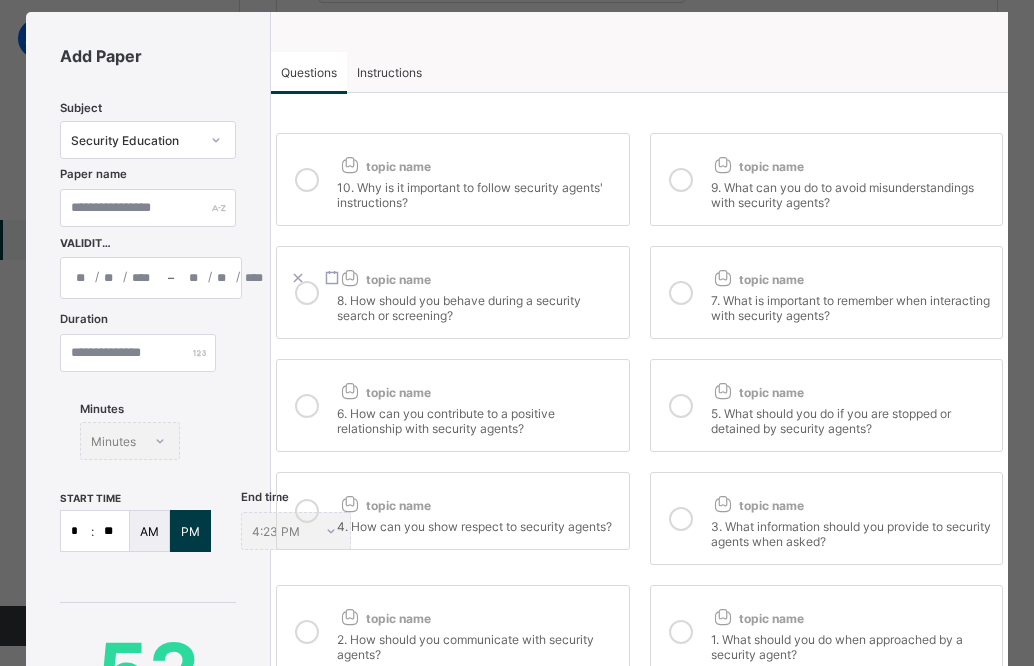 click on "topic name" at bounding box center (477, 275) 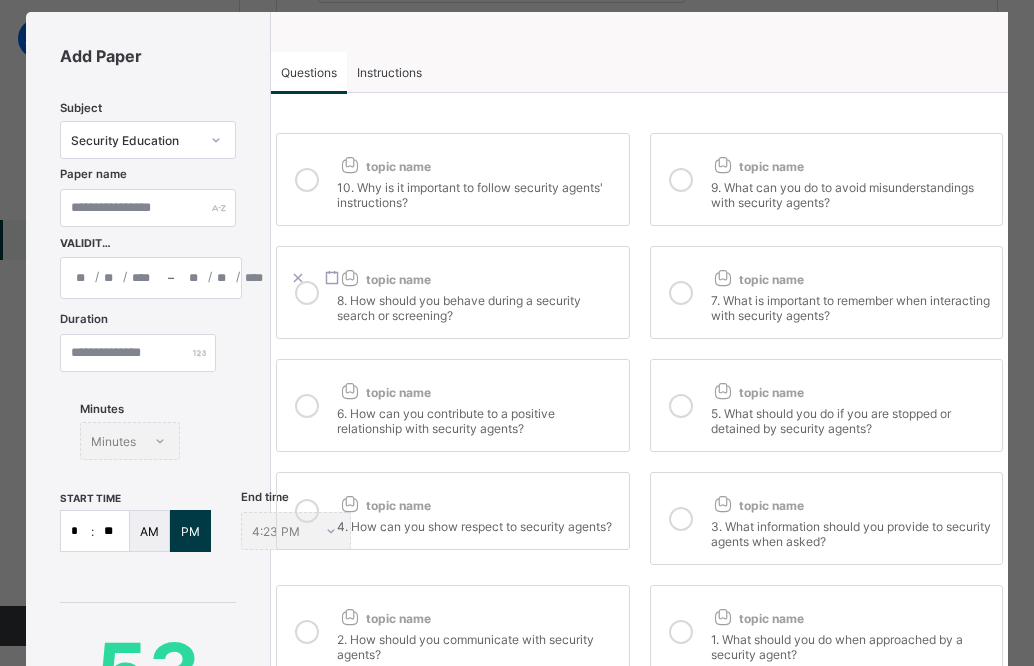 click at bounding box center [681, 292] 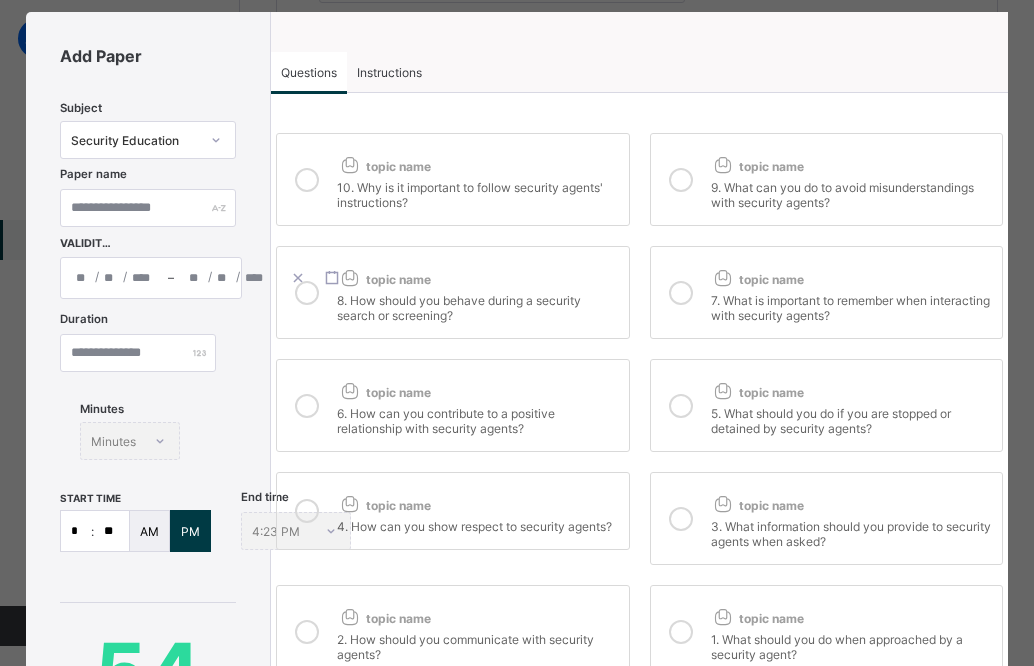 click on "topic name" at bounding box center (477, 388) 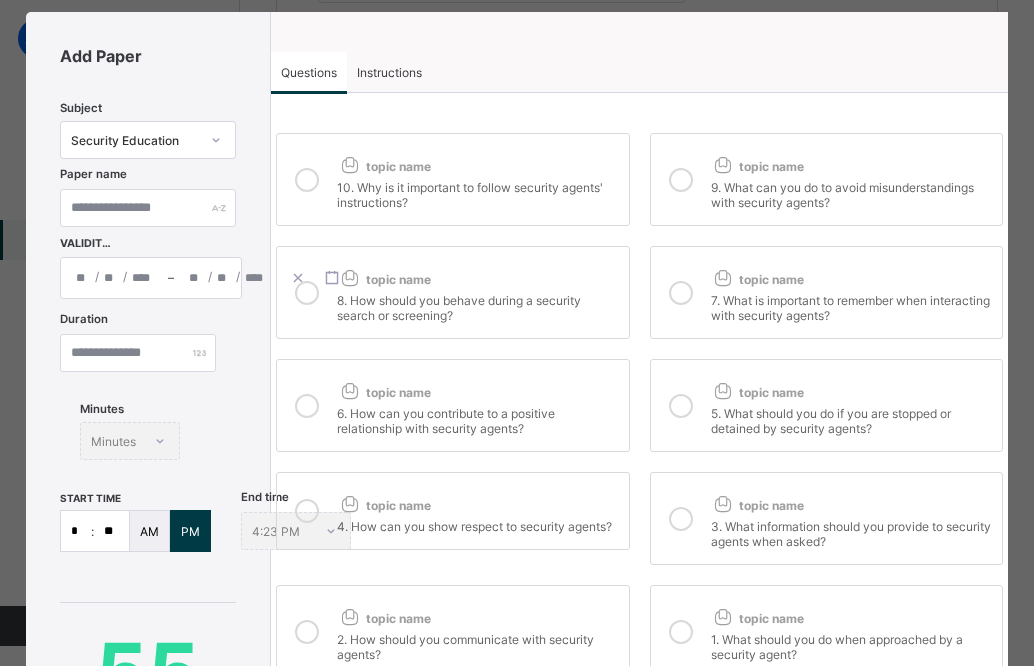 click at bounding box center (723, 390) 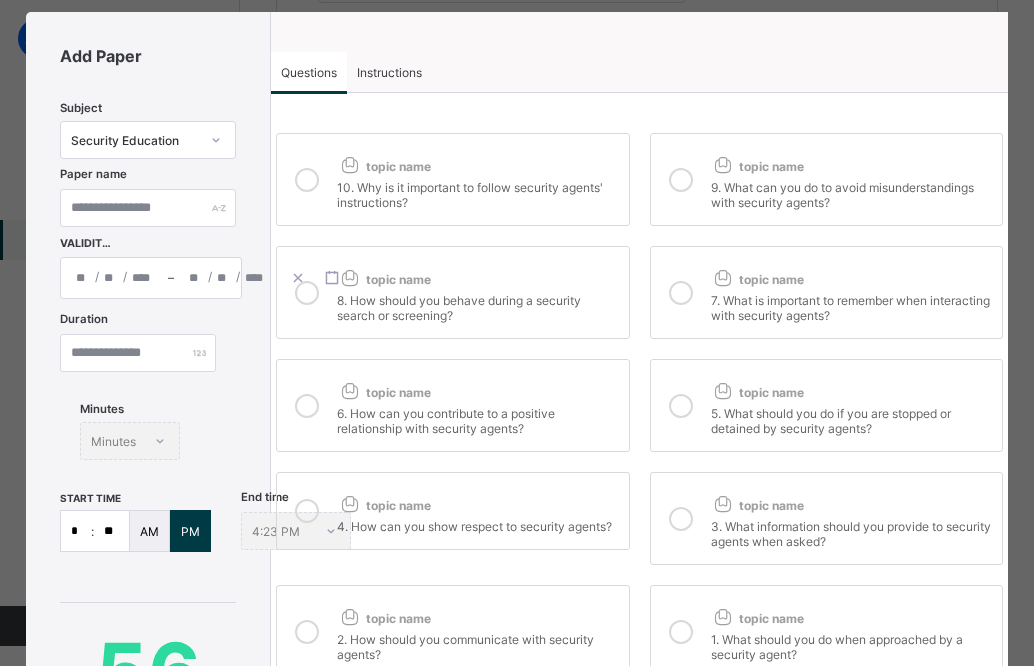 click on "topic name" at bounding box center (477, 501) 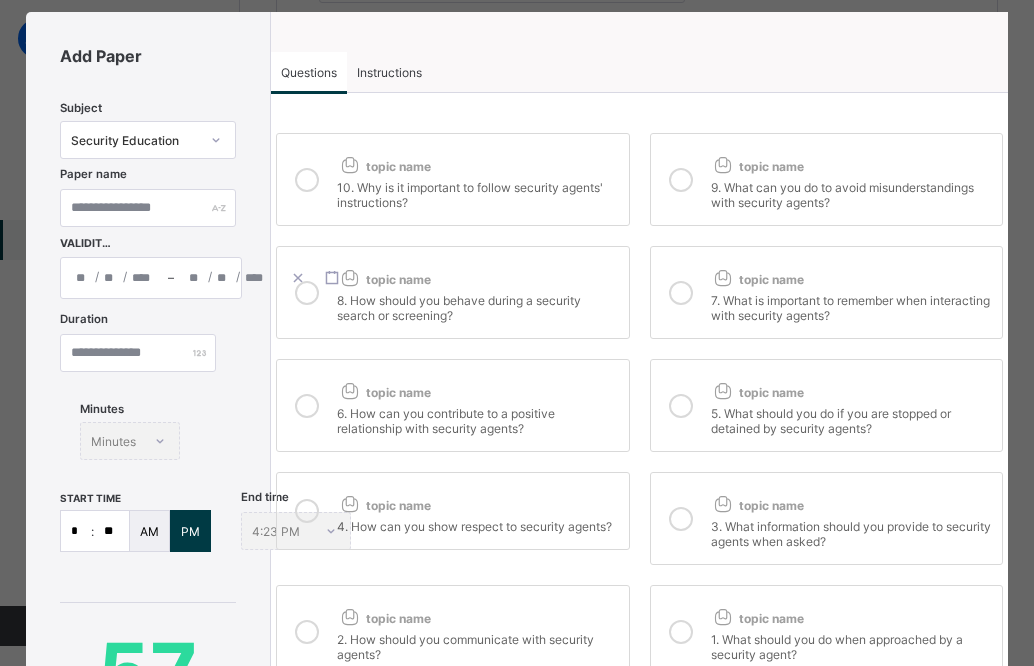 click at bounding box center [681, 518] 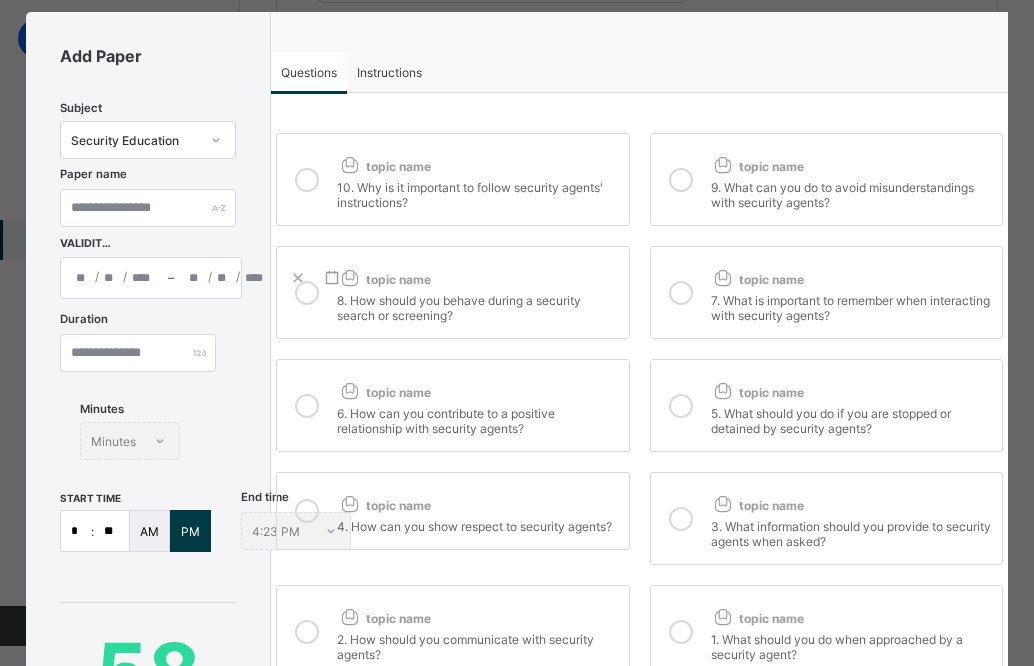 click on "topic name" at bounding box center [477, 614] 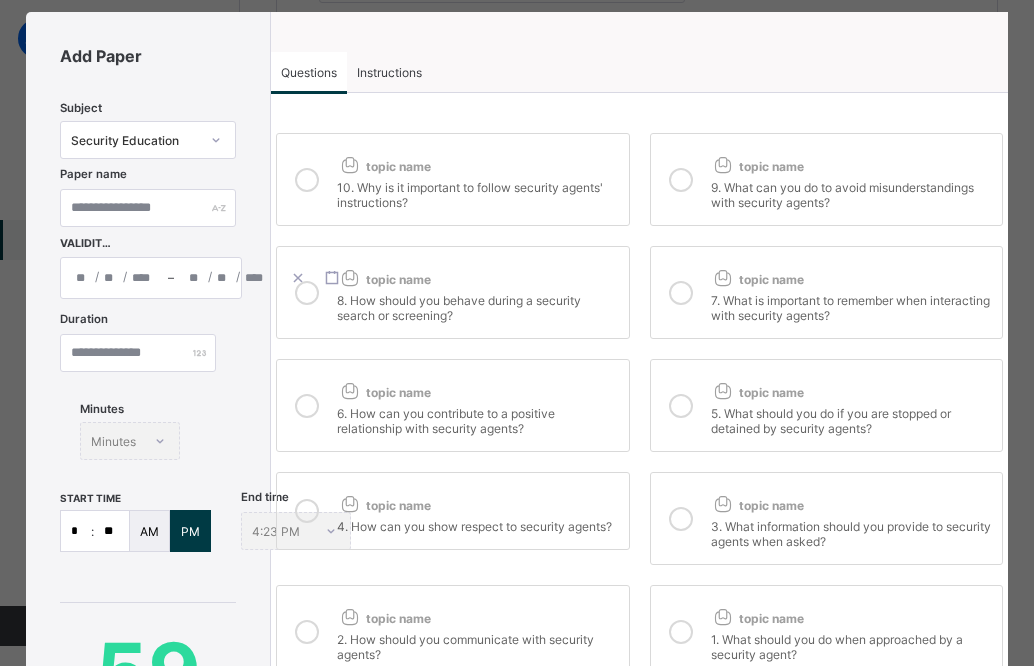 click at bounding box center (723, 616) 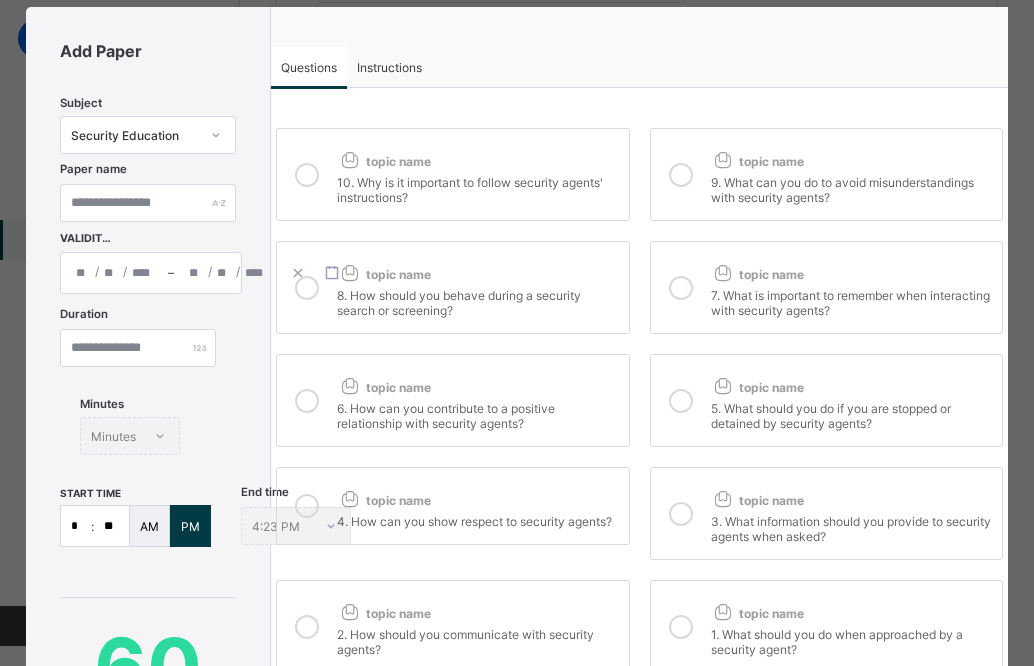 scroll, scrollTop: 48, scrollLeft: 0, axis: vertical 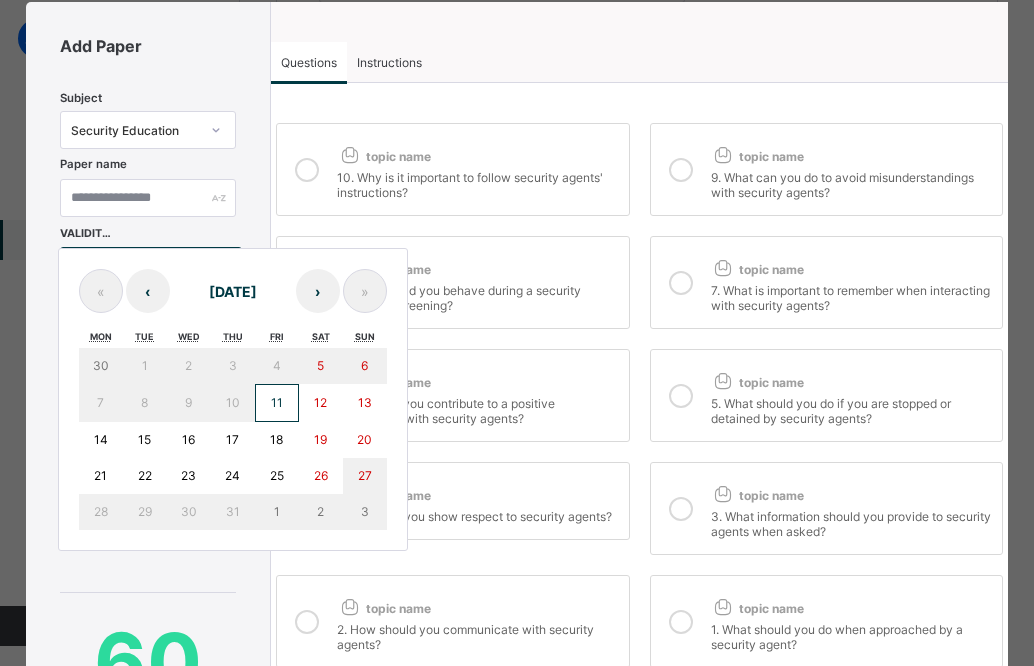 click on "/ / – / / « ‹ [DATE] › » Mon Tue Wed Thu Fri Sat Sun 30 1 2 3 4 5 6 7 8 9 10 11 12 13 14 15 16 17 18 19 20 21 22 23 24 25 26 27 28 29 30 31 1 2 3" at bounding box center (151, 268) 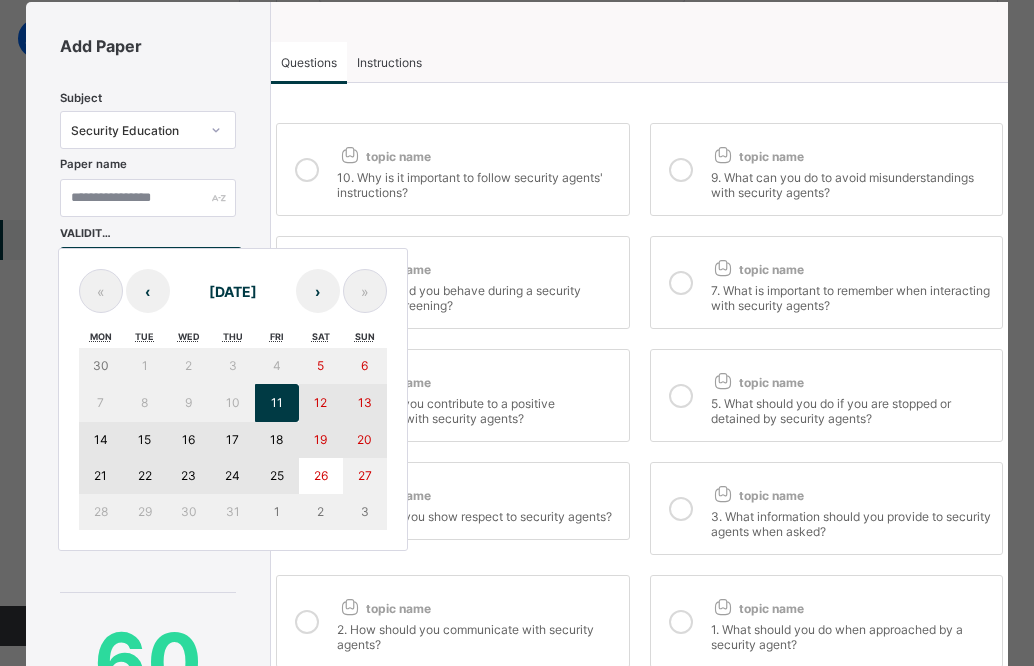 click on "25" at bounding box center [277, 475] 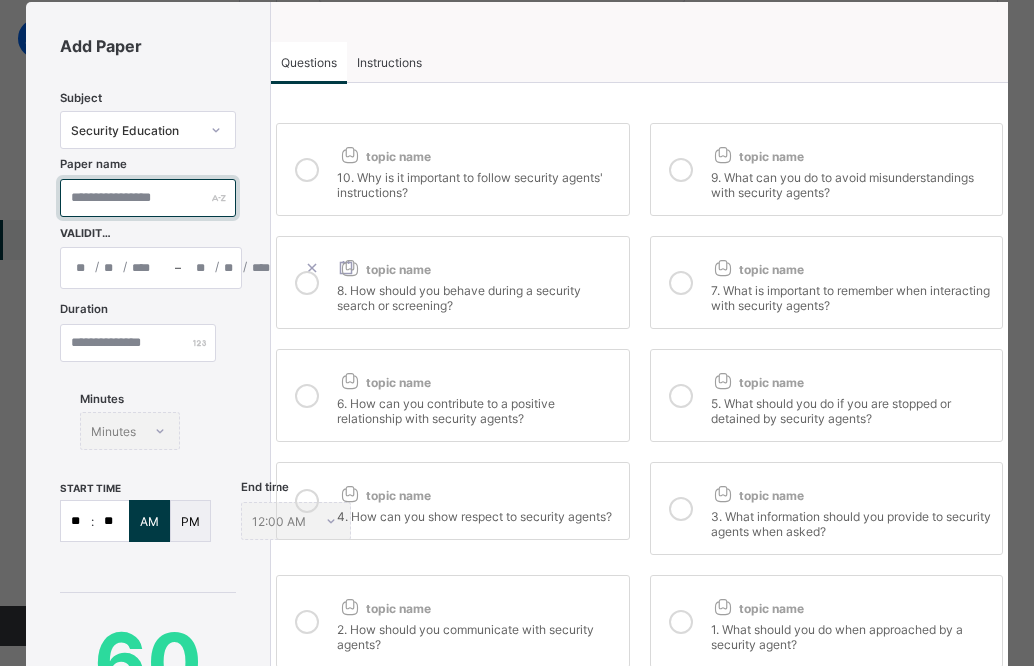 click at bounding box center [148, 198] 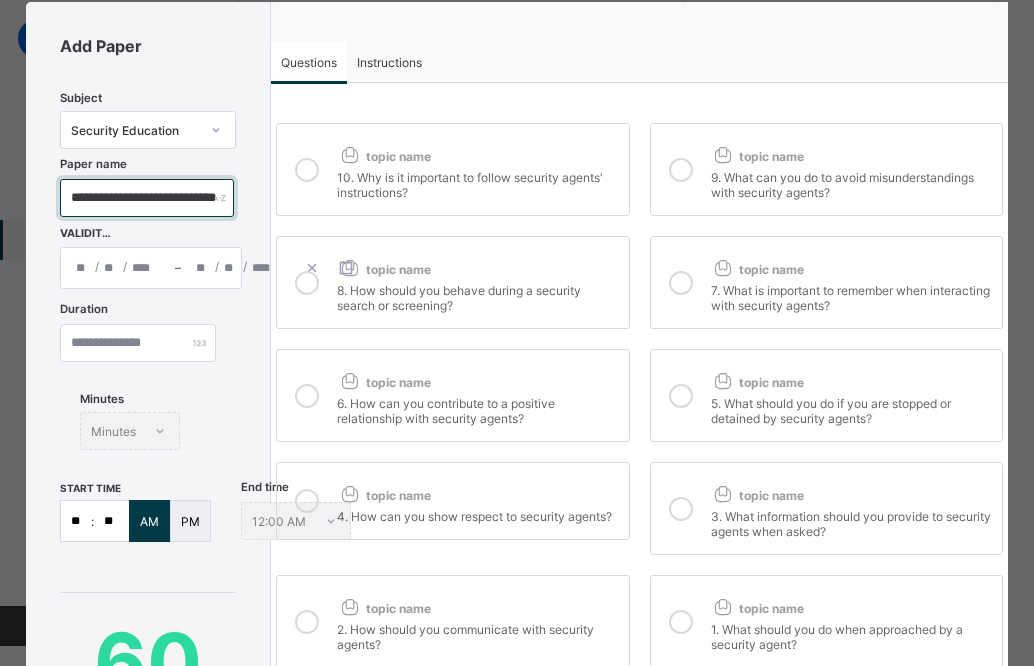 scroll, scrollTop: 0, scrollLeft: 81, axis: horizontal 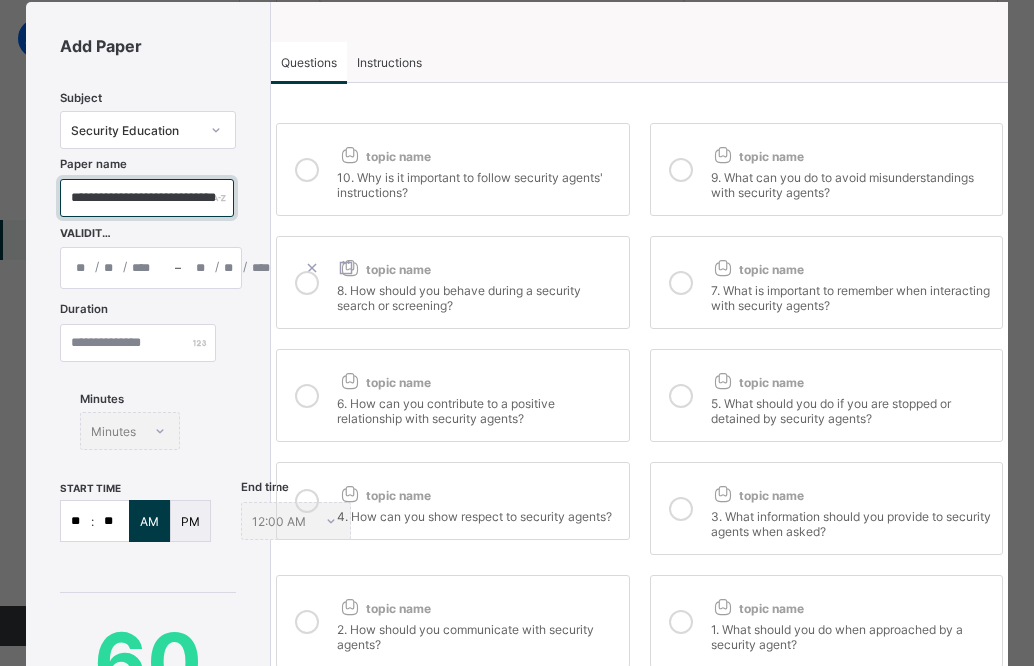 type on "**********" 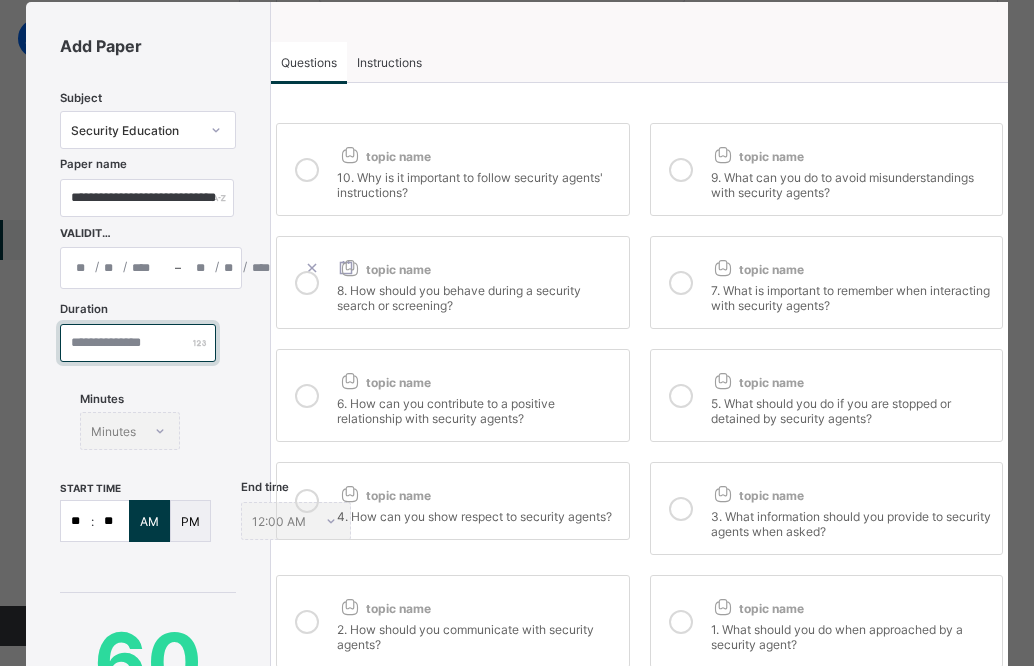 scroll, scrollTop: 0, scrollLeft: 0, axis: both 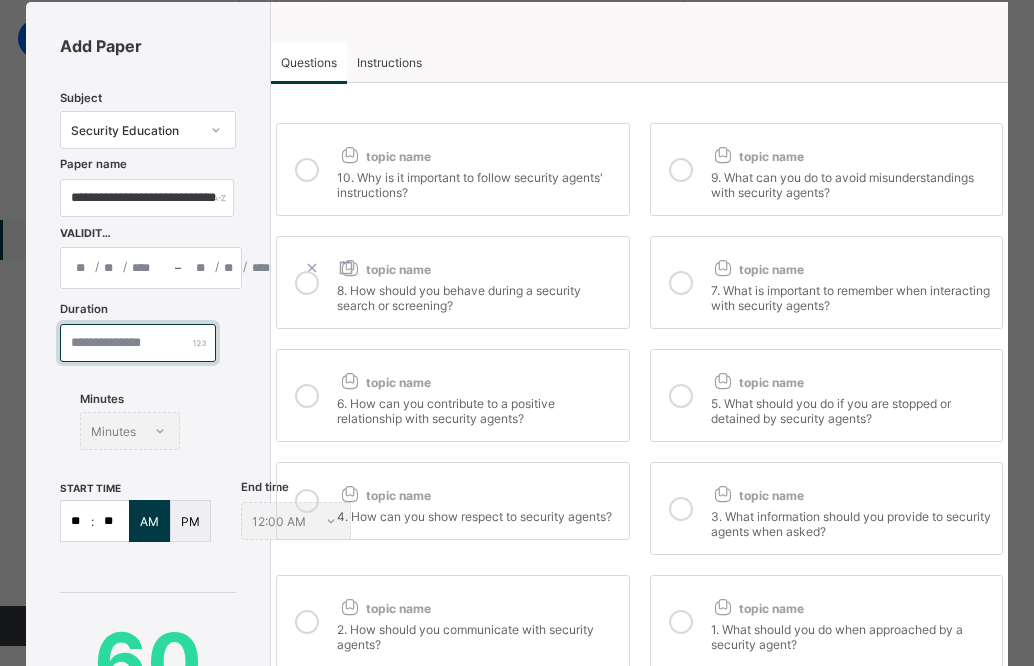 click at bounding box center [138, 343] 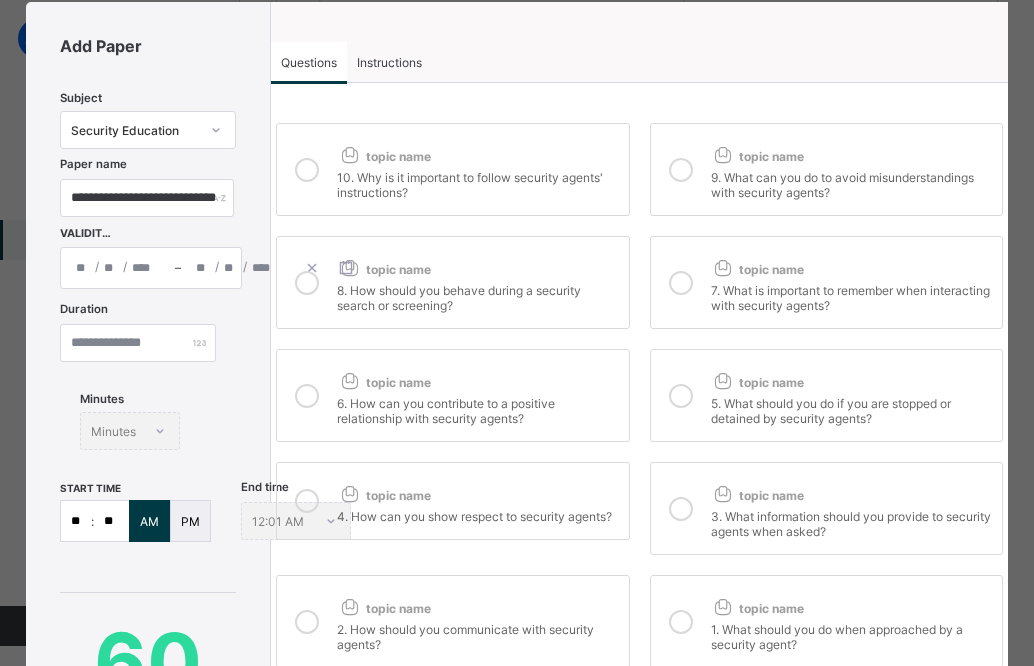 click on "Minutes Minutes" at bounding box center [130, 431] 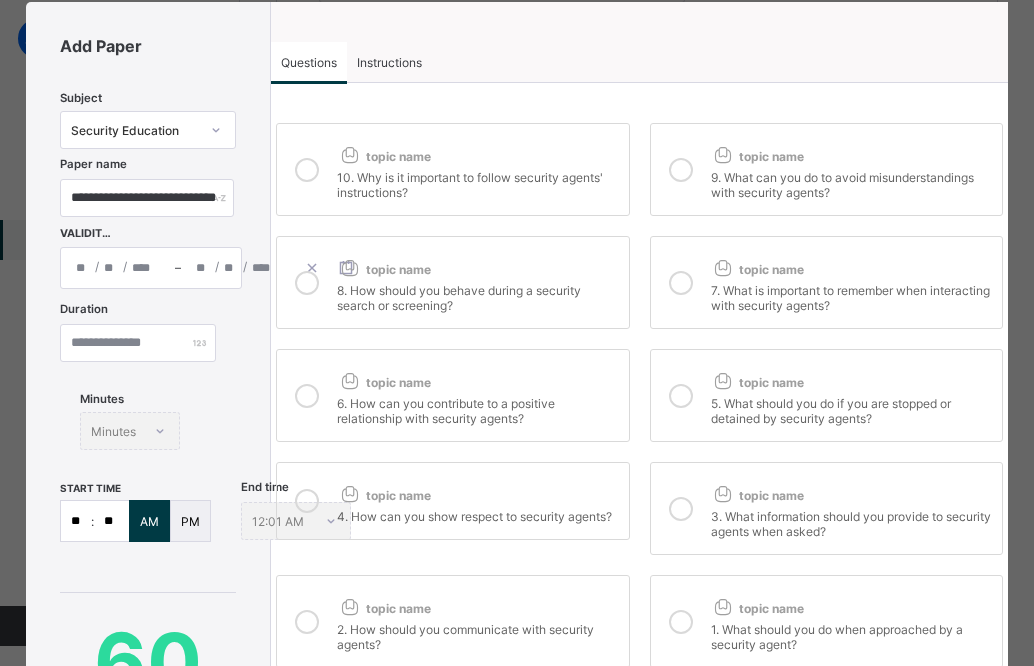 type on "*" 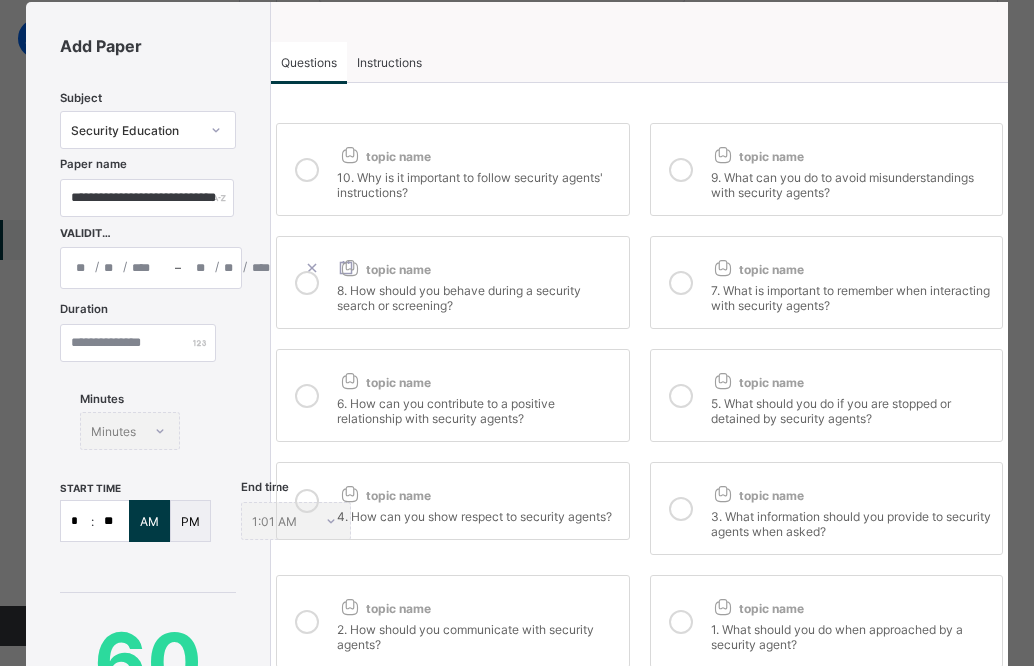 type on "*" 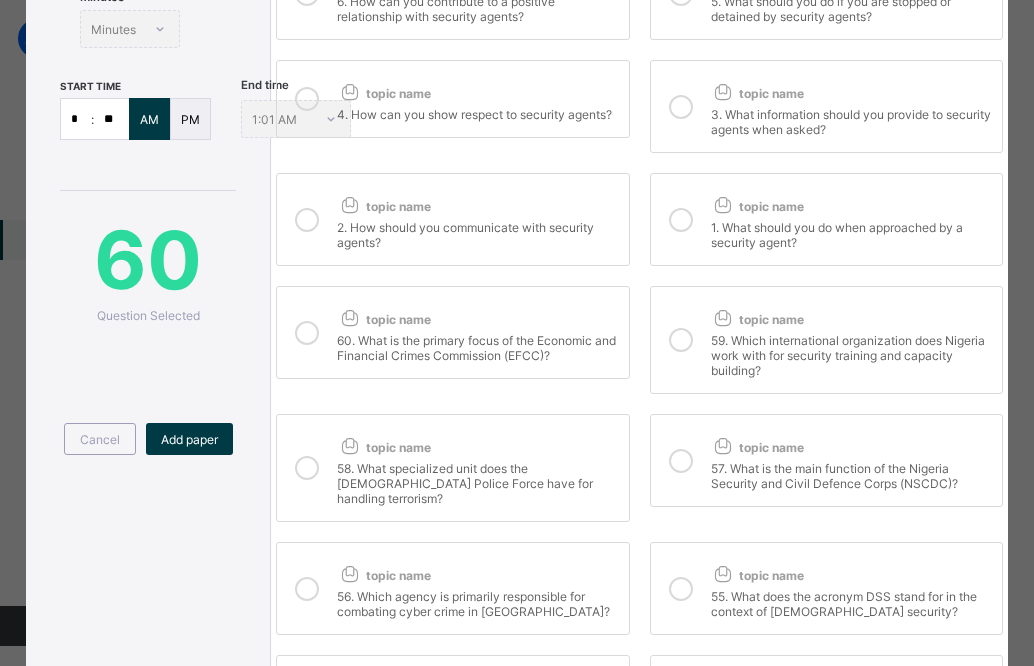 scroll, scrollTop: 454, scrollLeft: 0, axis: vertical 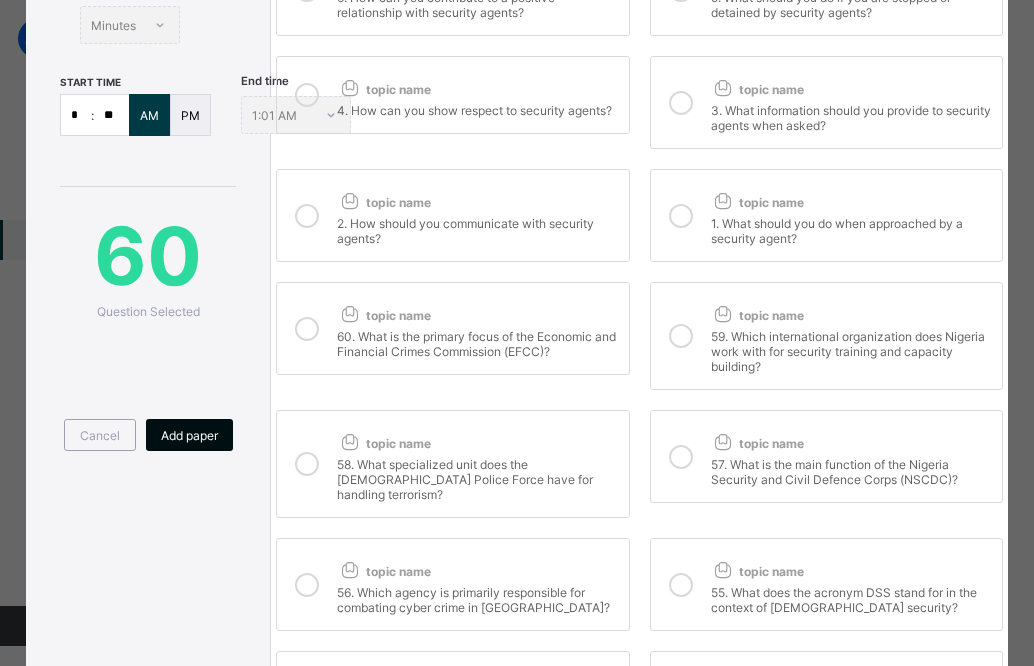 click on "Add paper" at bounding box center [189, 435] 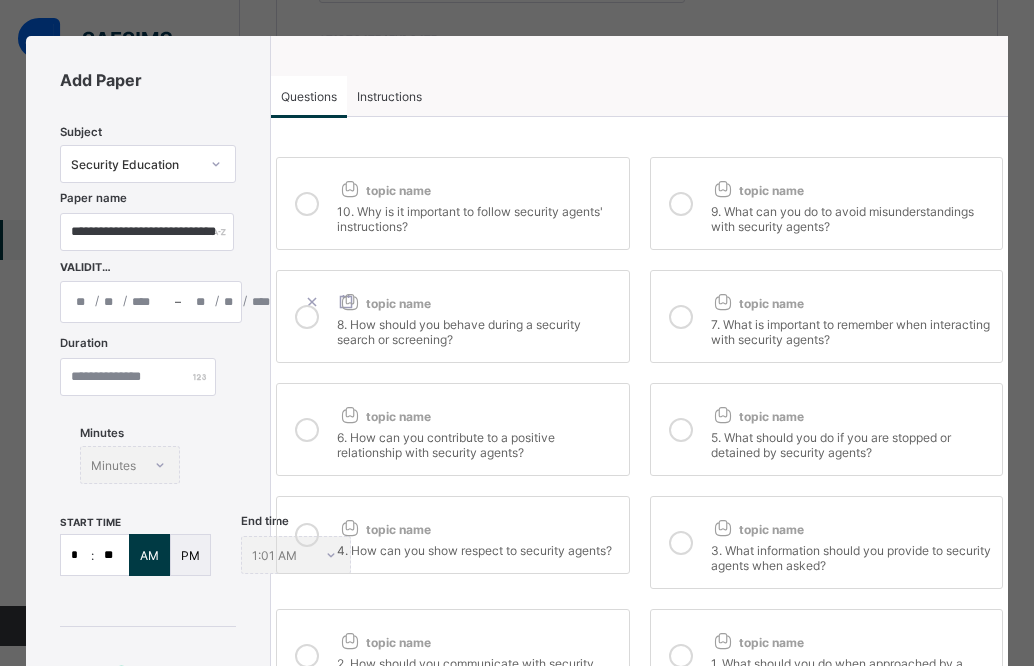 scroll, scrollTop: 0, scrollLeft: 0, axis: both 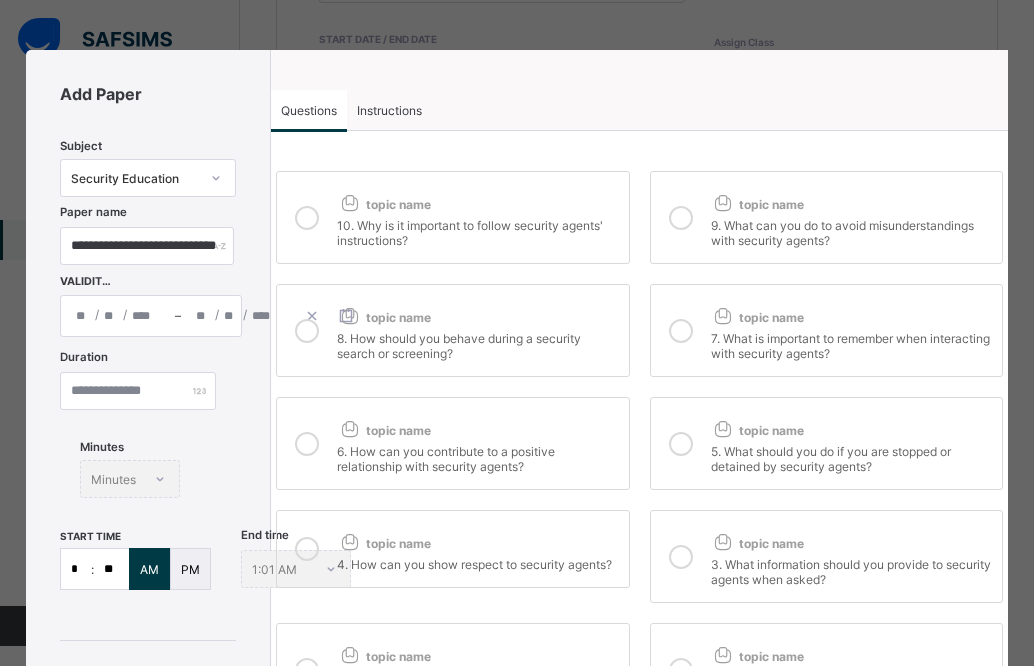 click on "Instructions" at bounding box center [389, 110] 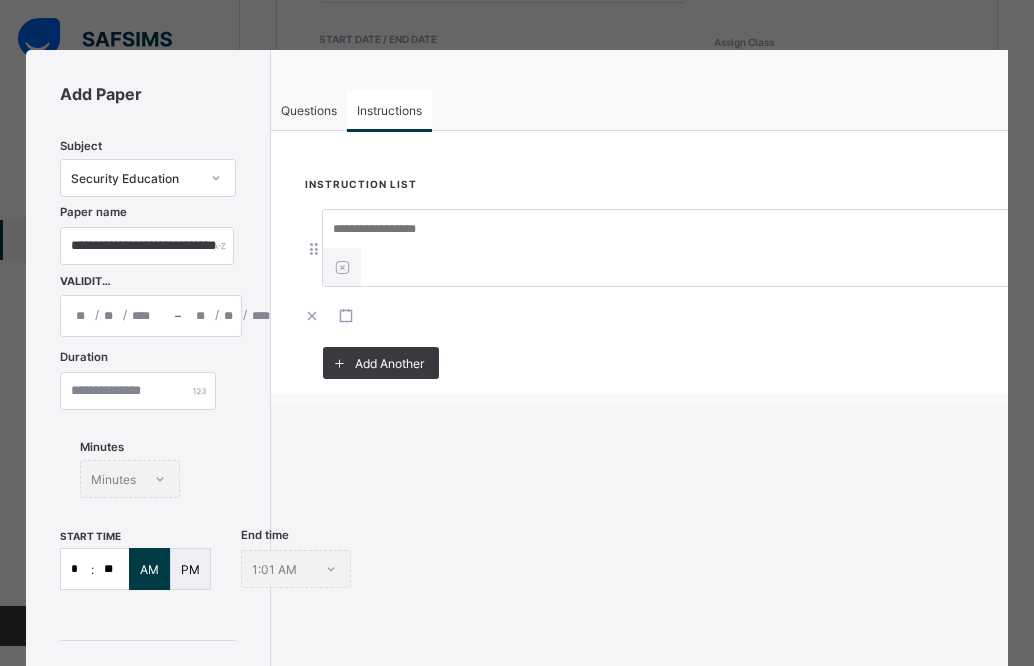 click at bounding box center (673, 229) 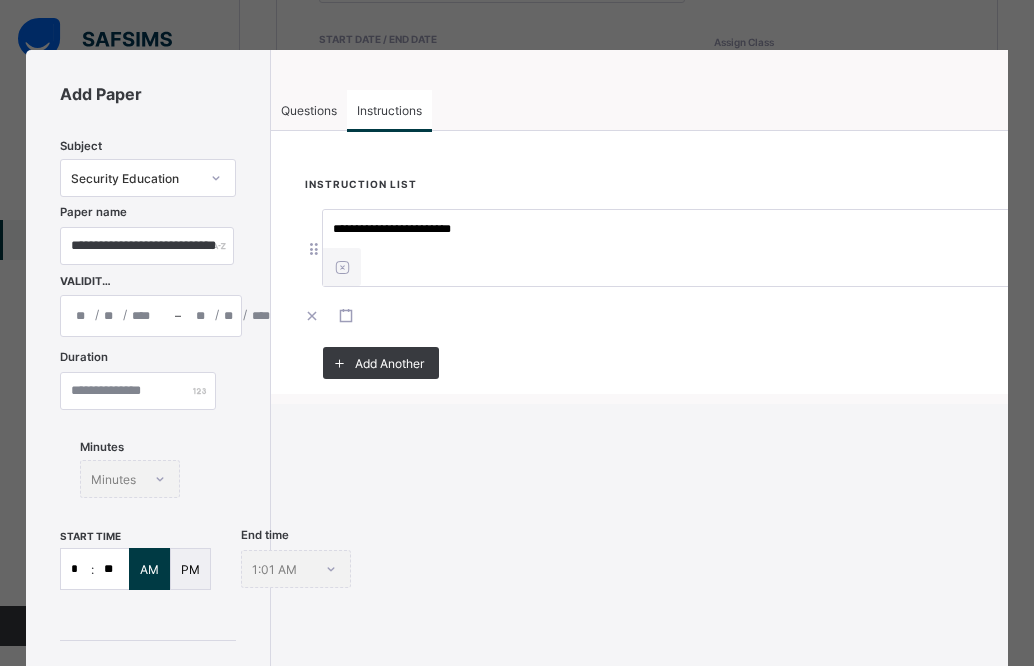 type on "**********" 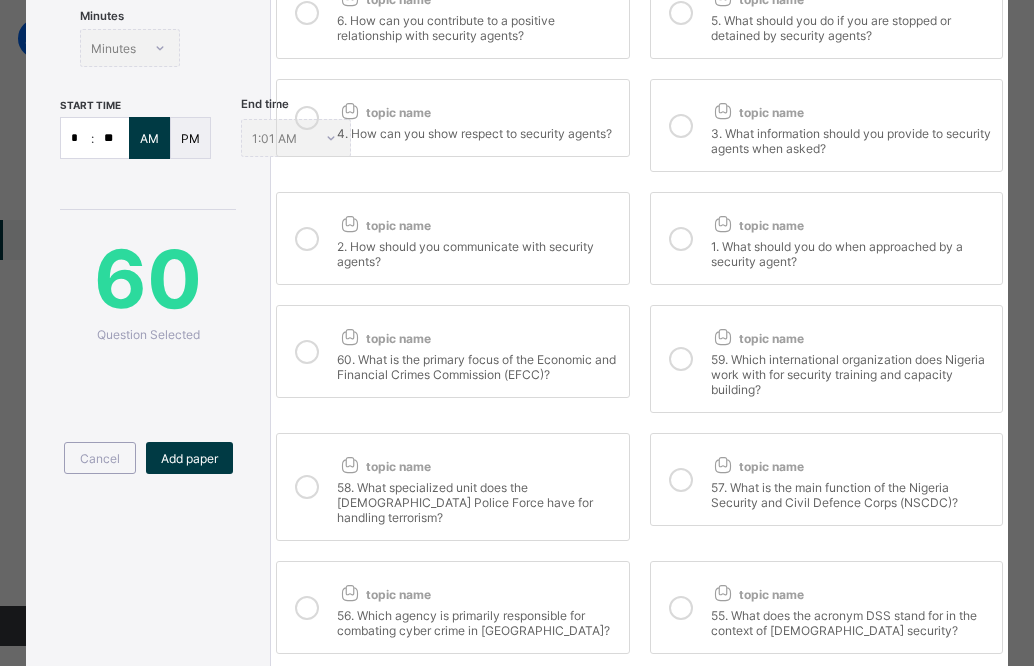 scroll, scrollTop: 435, scrollLeft: 0, axis: vertical 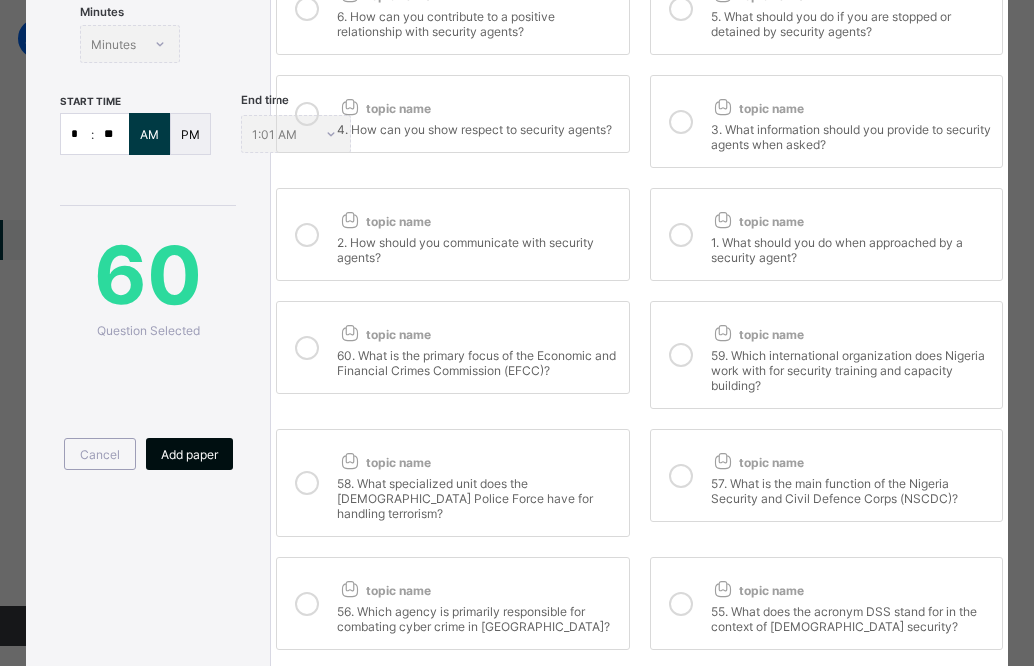 click on "Add paper" at bounding box center (189, 454) 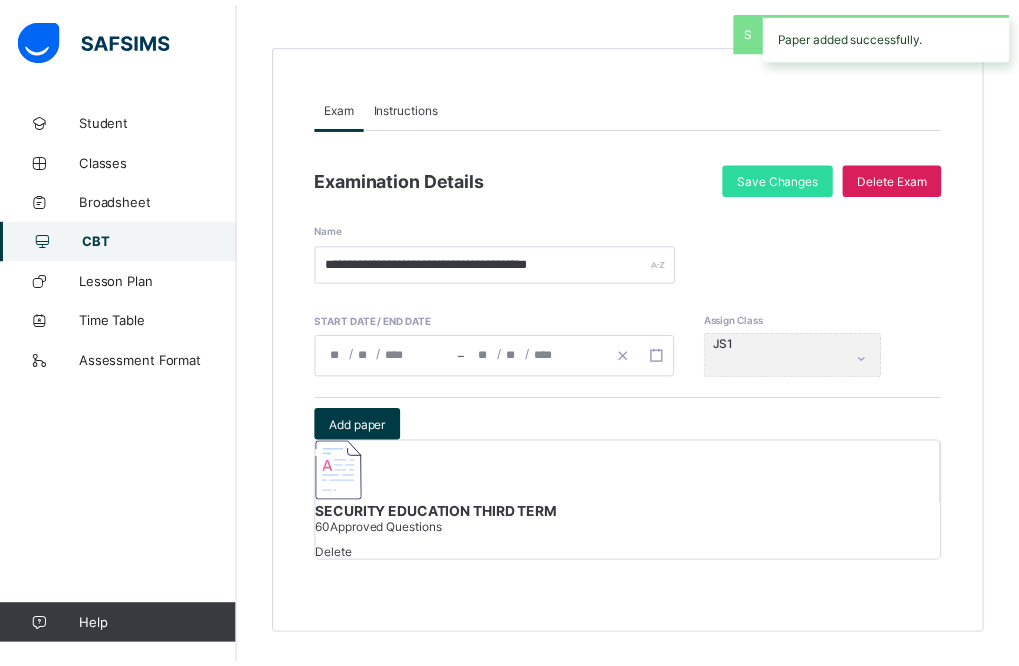 scroll, scrollTop: 256, scrollLeft: 0, axis: vertical 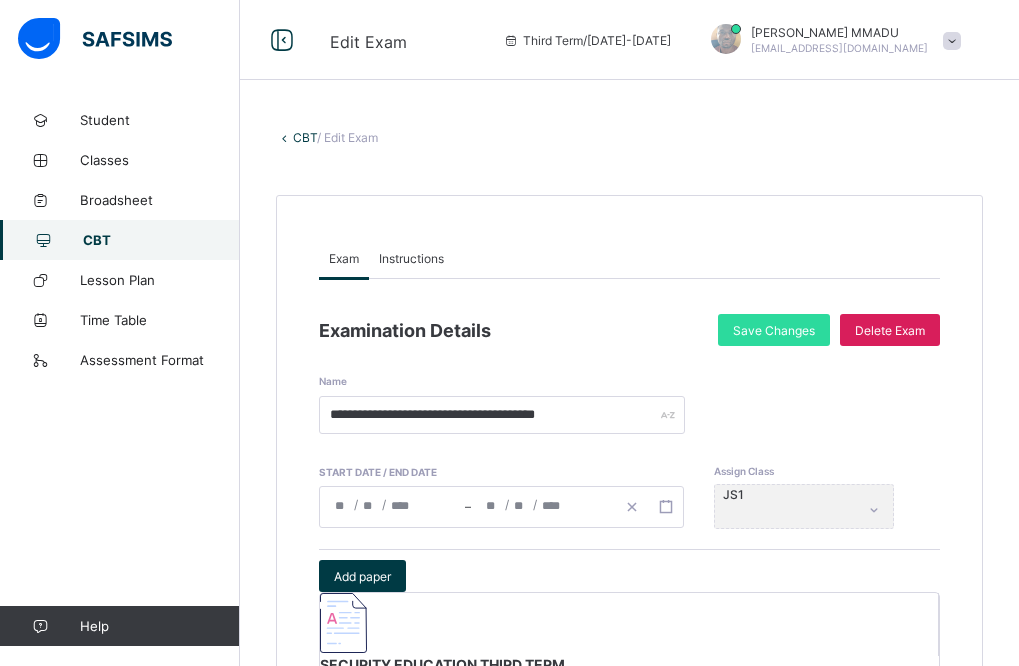 click on "CBT" at bounding box center (120, 240) 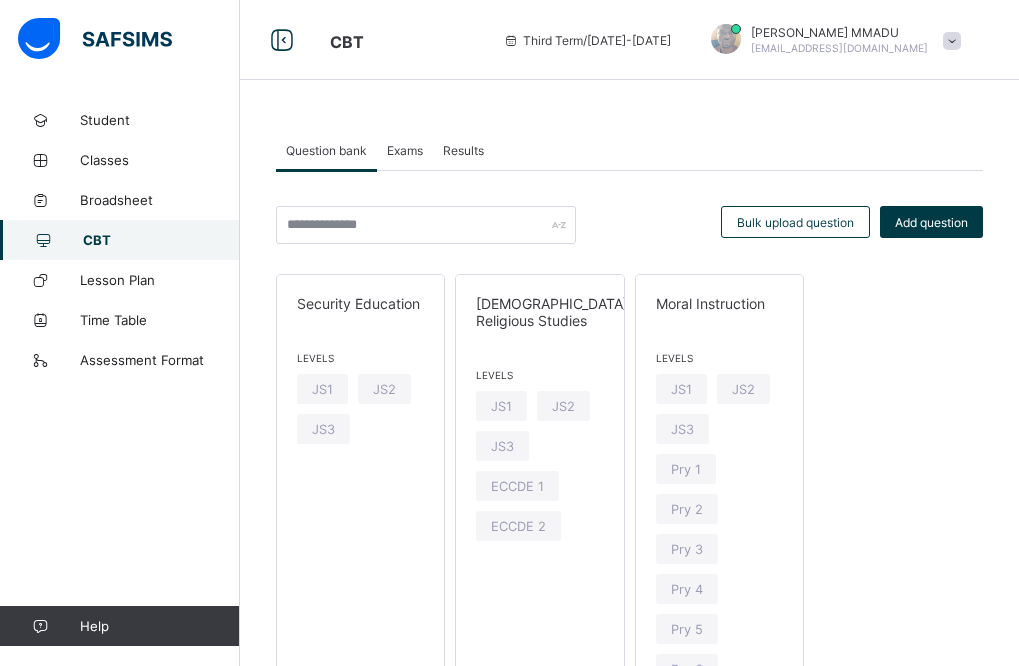 click on "Exams" at bounding box center (405, 150) 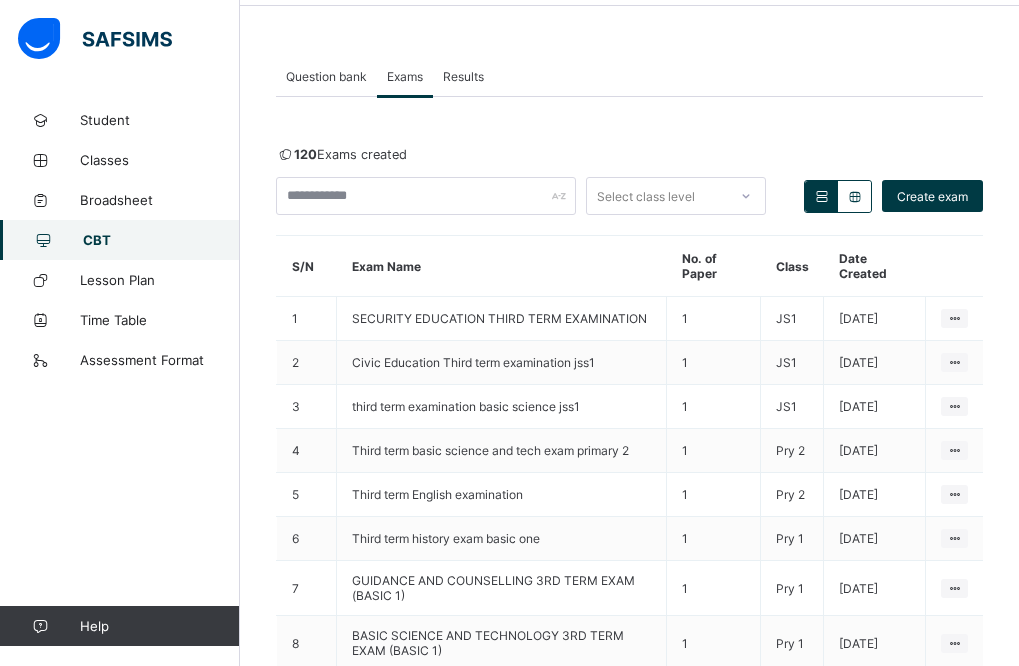 scroll, scrollTop: 72, scrollLeft: 0, axis: vertical 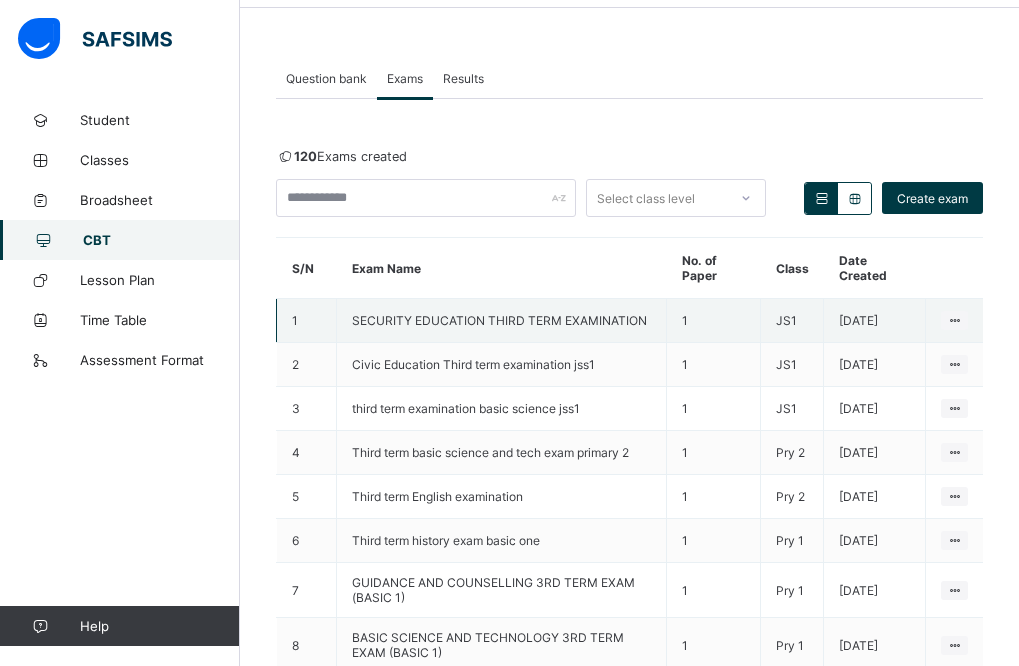 click on "SECURITY EDUCATION THIRD TERM EXAMINATION" at bounding box center [499, 320] 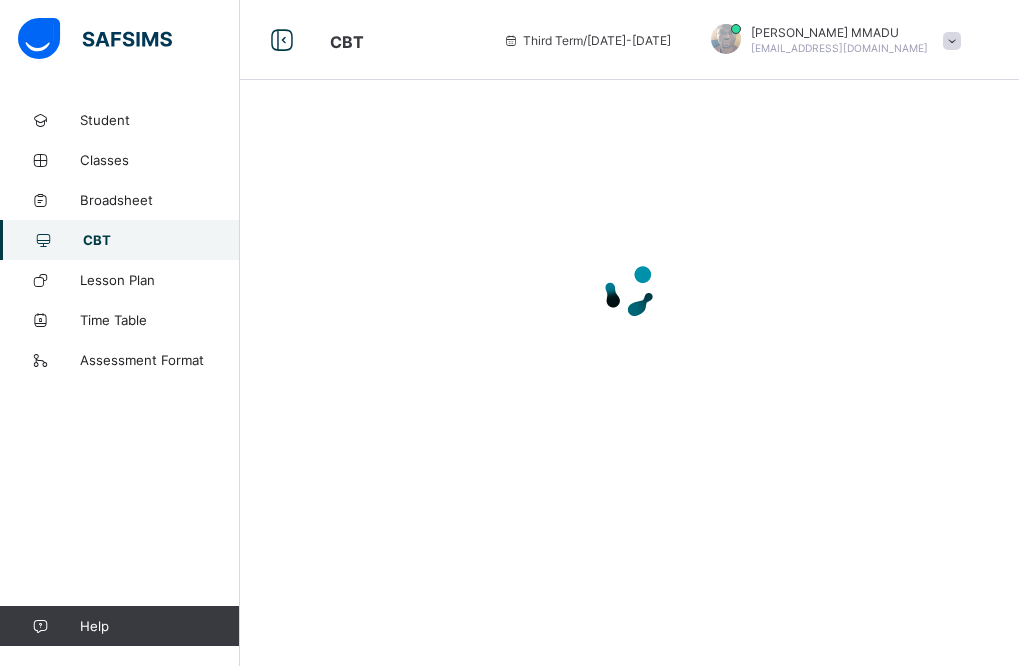 scroll, scrollTop: 0, scrollLeft: 0, axis: both 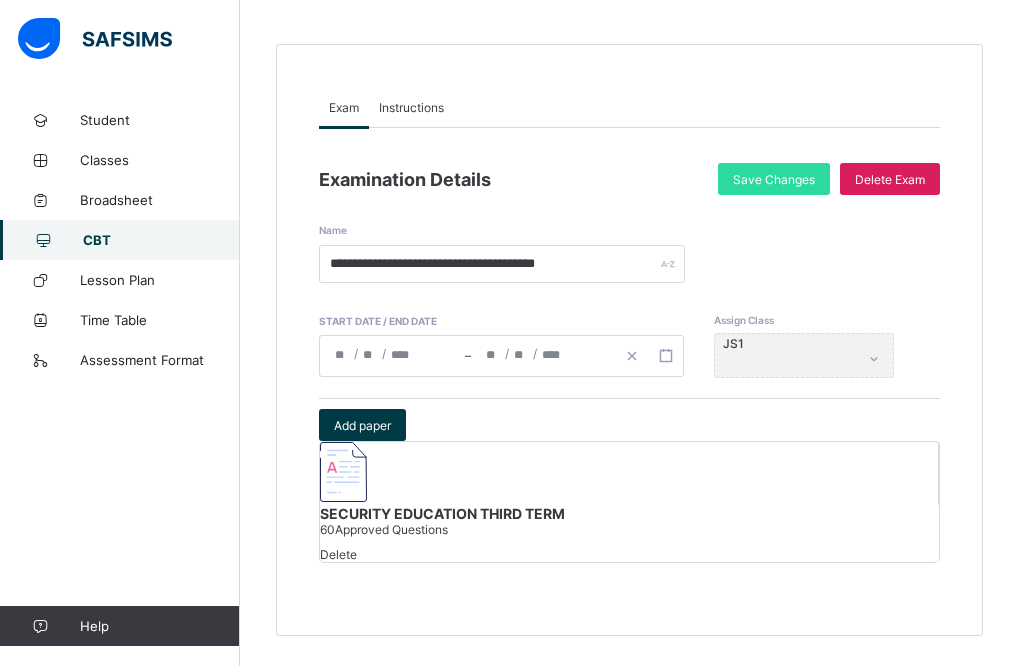click at bounding box center (629, 473) 